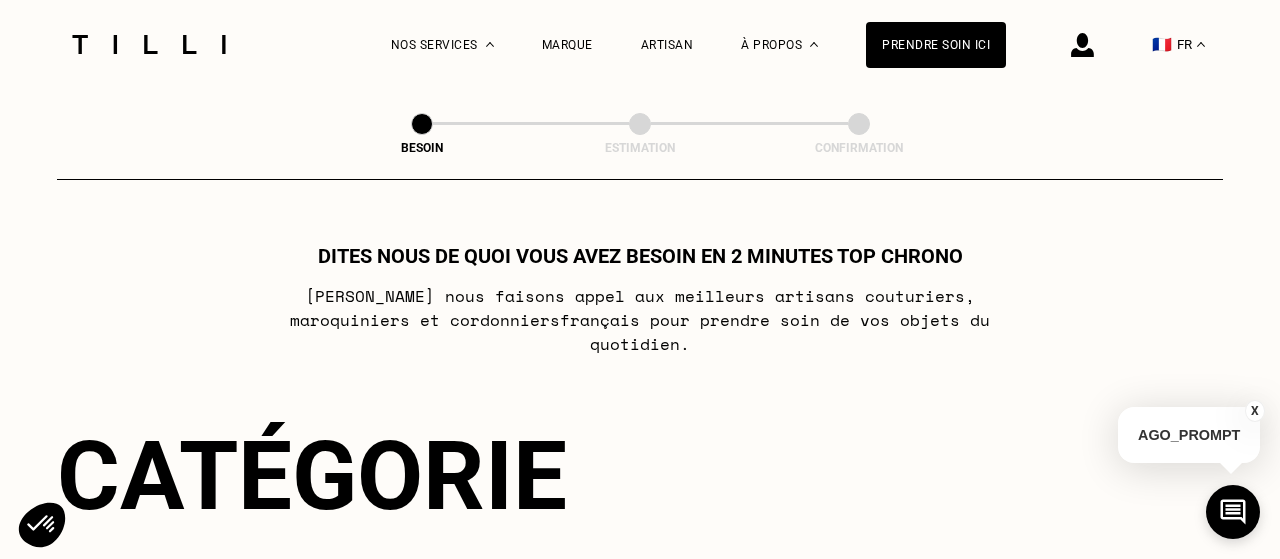 scroll, scrollTop: 352, scrollLeft: 0, axis: vertical 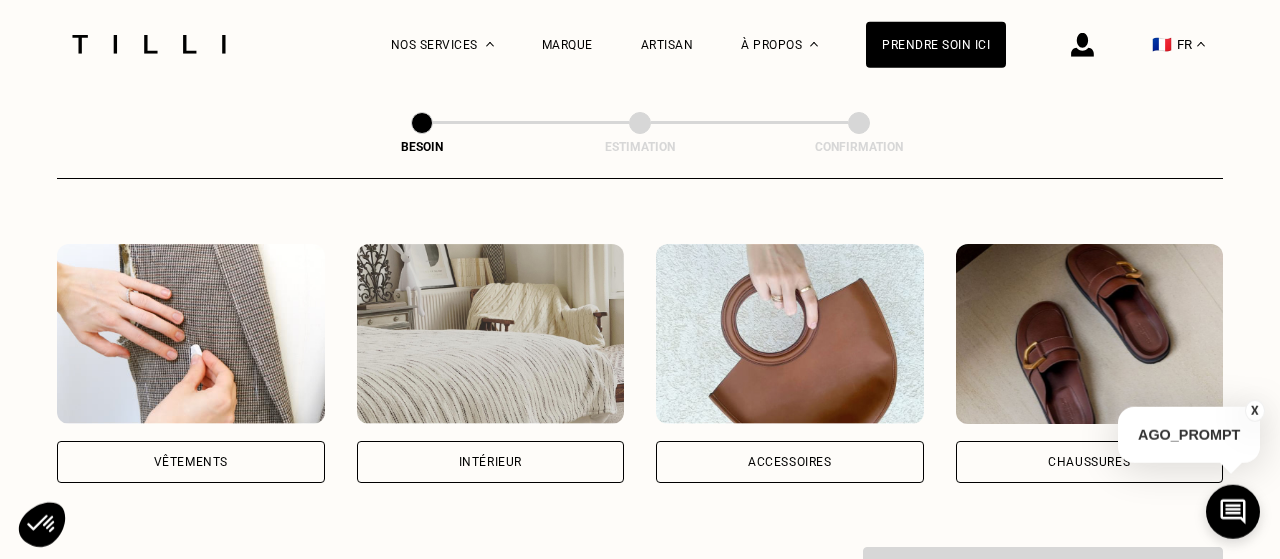 click on "Vêtements" at bounding box center (191, 462) 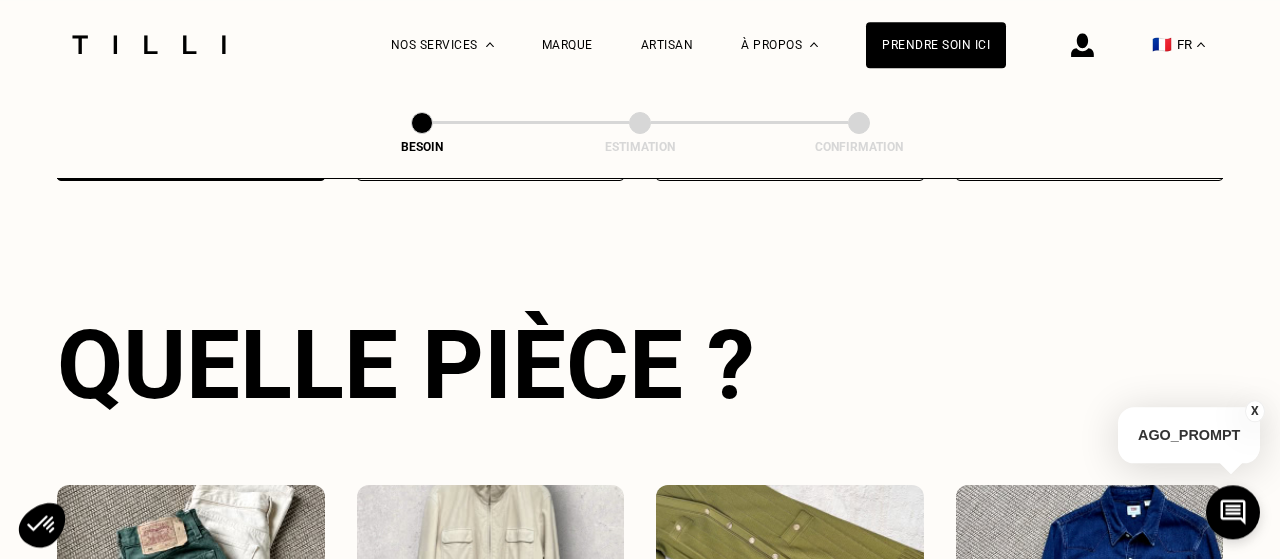 scroll, scrollTop: 968, scrollLeft: 0, axis: vertical 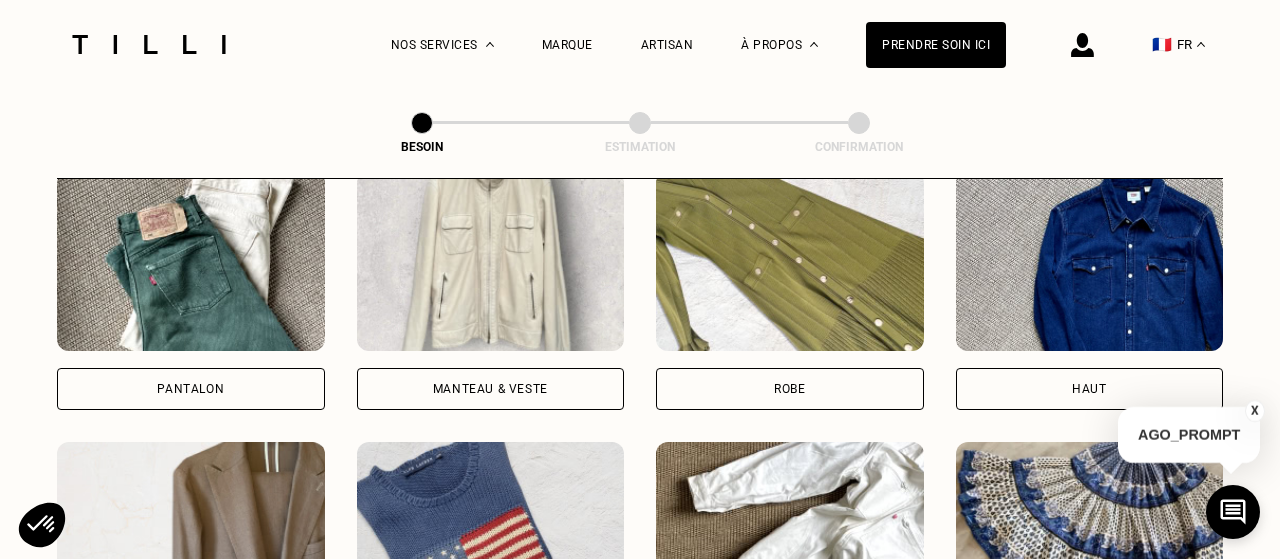 click on "Pantalon" at bounding box center [191, 389] 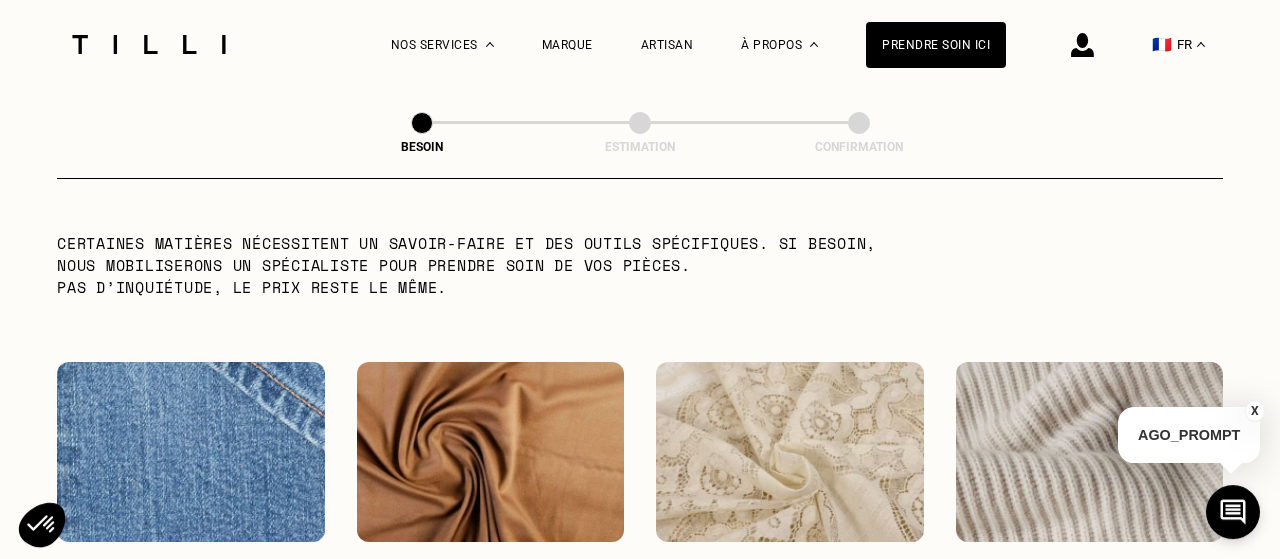 scroll, scrollTop: 2188, scrollLeft: 0, axis: vertical 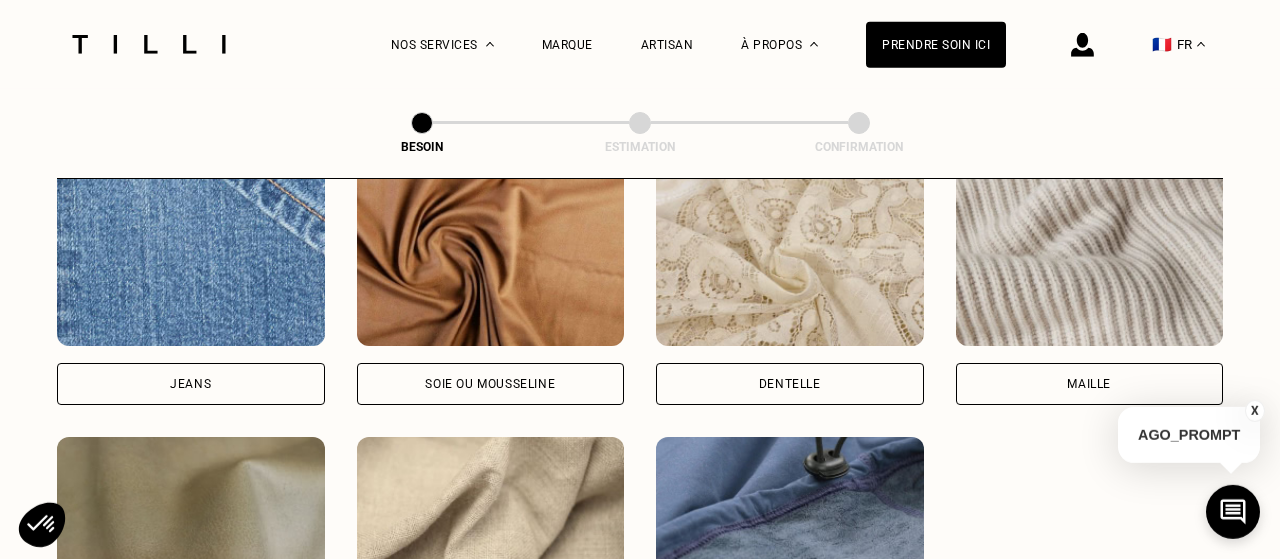 click on "Jeans" at bounding box center [191, 384] 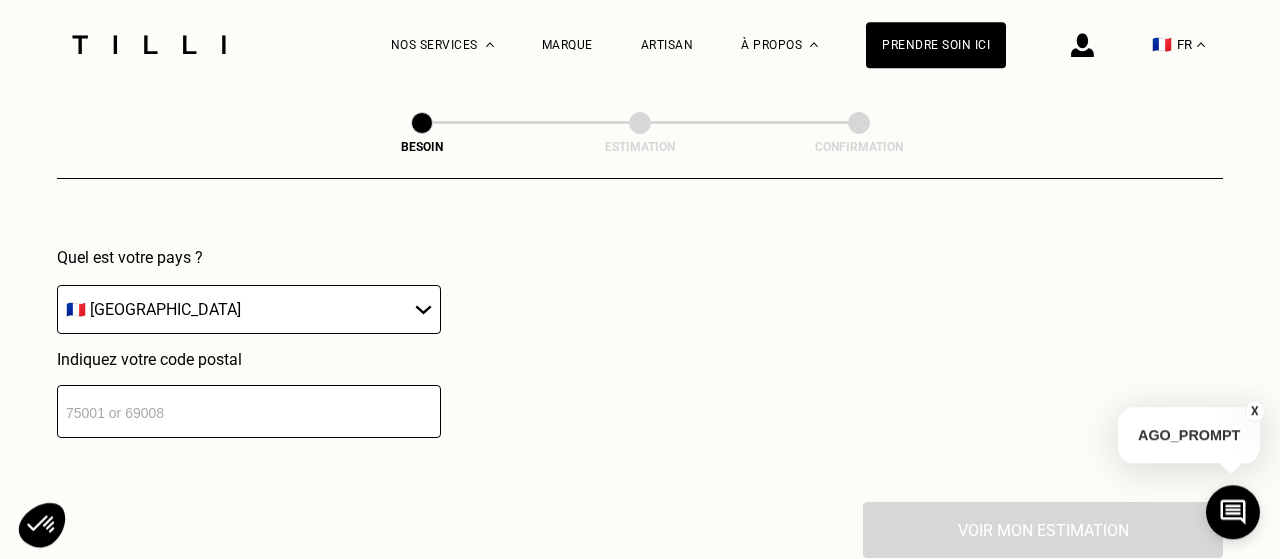 scroll, scrollTop: 2922, scrollLeft: 0, axis: vertical 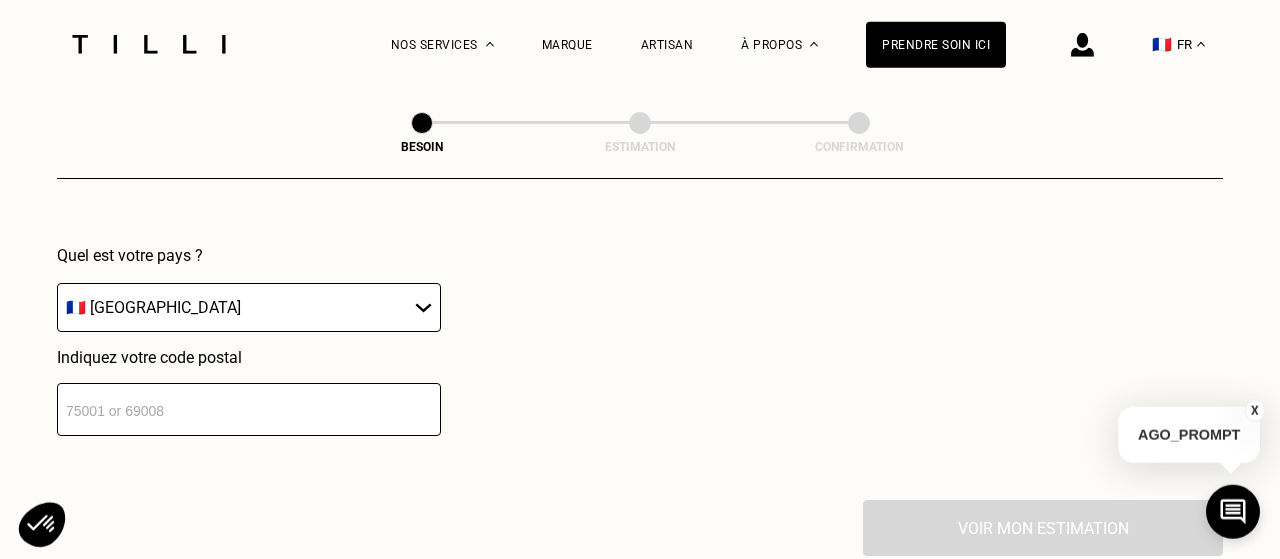 click at bounding box center (249, 409) 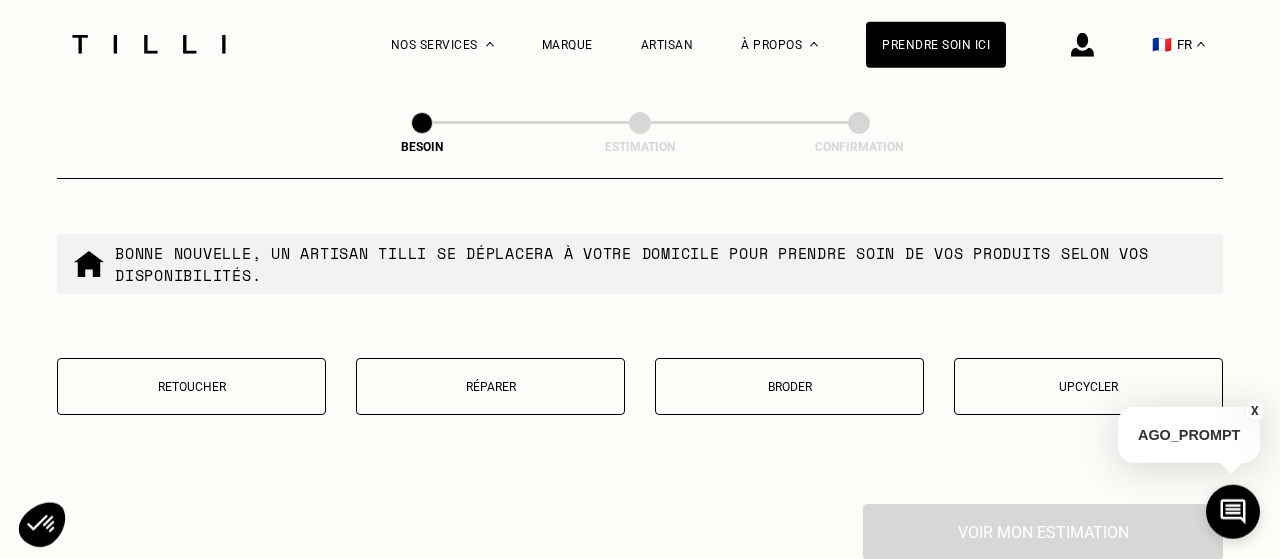 scroll, scrollTop: 3432, scrollLeft: 0, axis: vertical 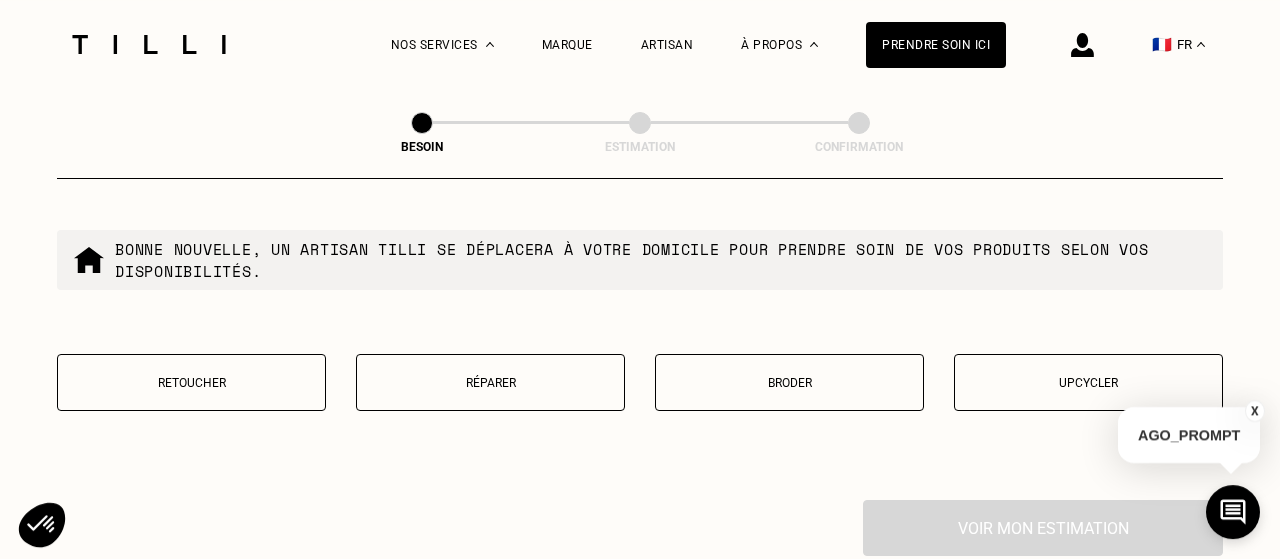 type on "75011" 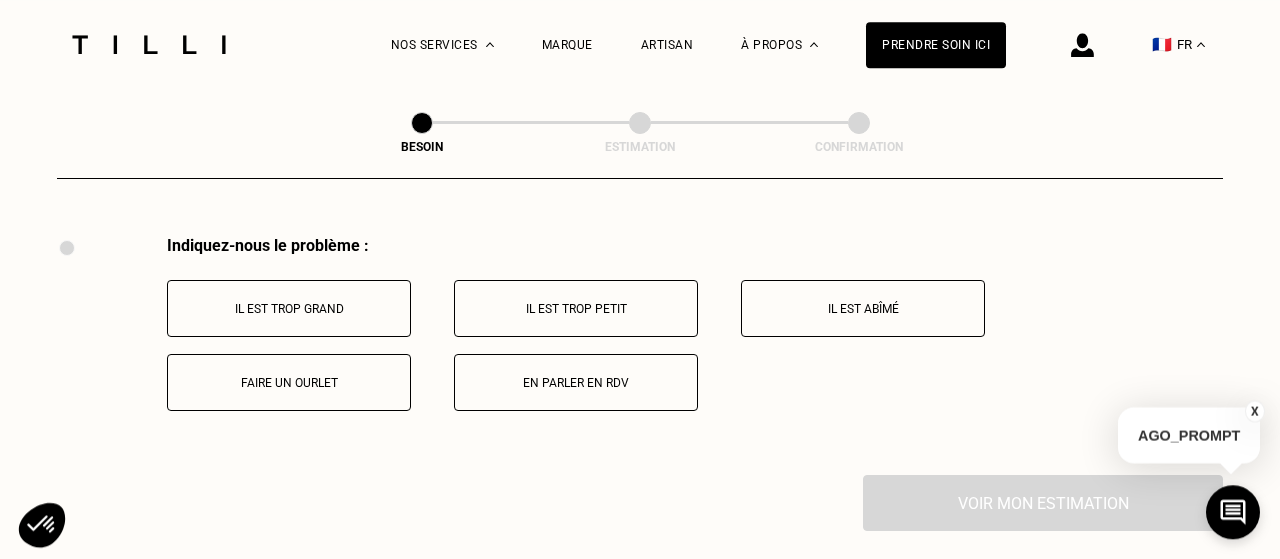 scroll, scrollTop: 3697, scrollLeft: 0, axis: vertical 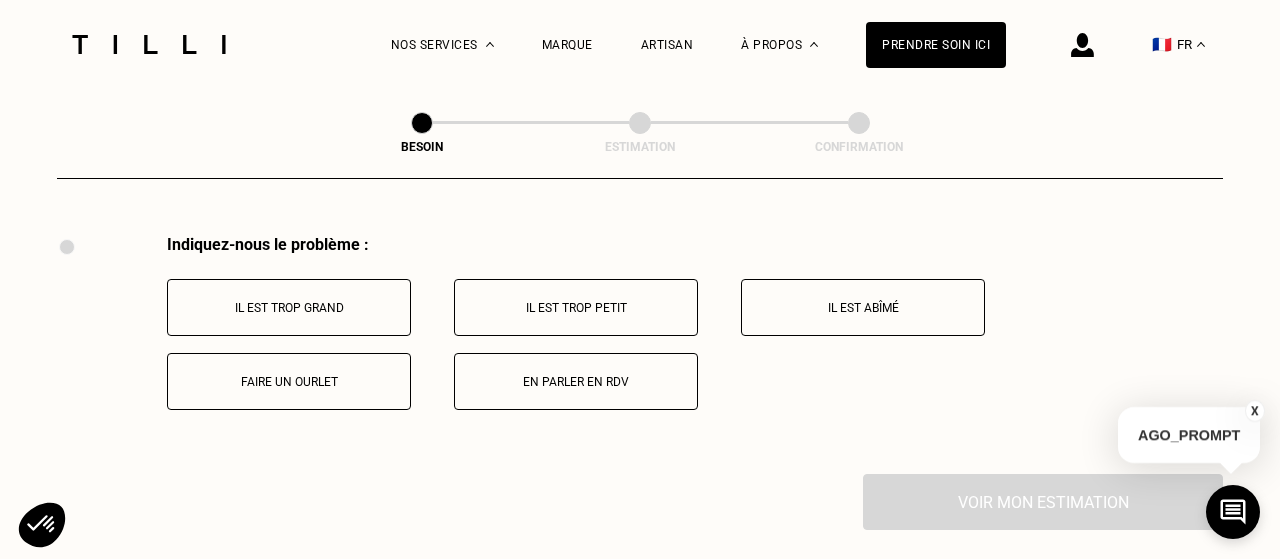 click on "Faire un ourlet" at bounding box center (289, 382) 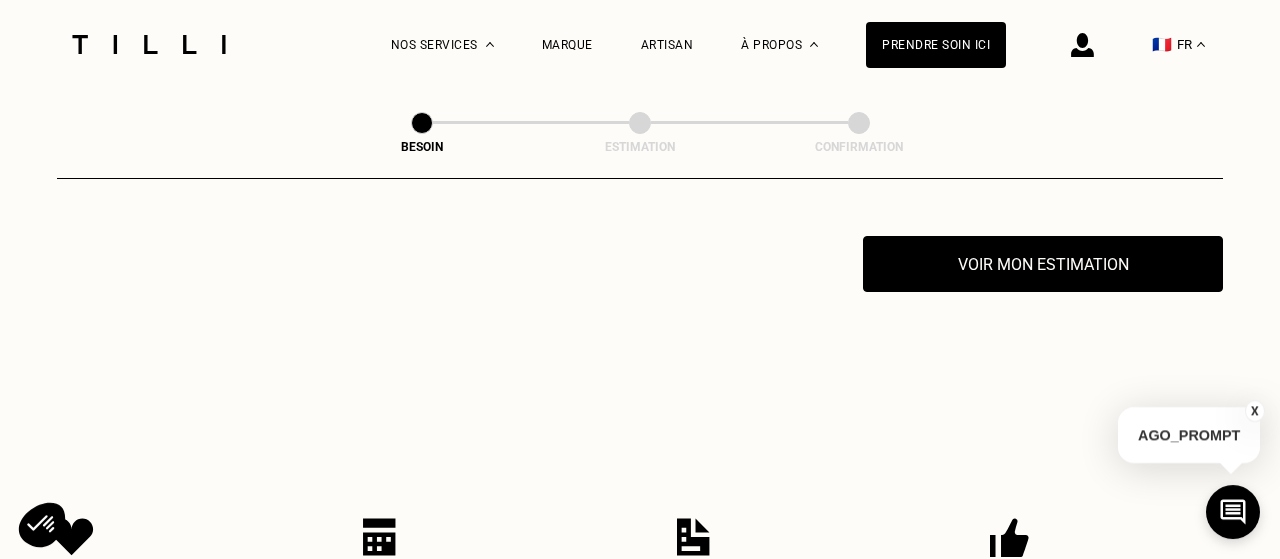 scroll, scrollTop: 3936, scrollLeft: 0, axis: vertical 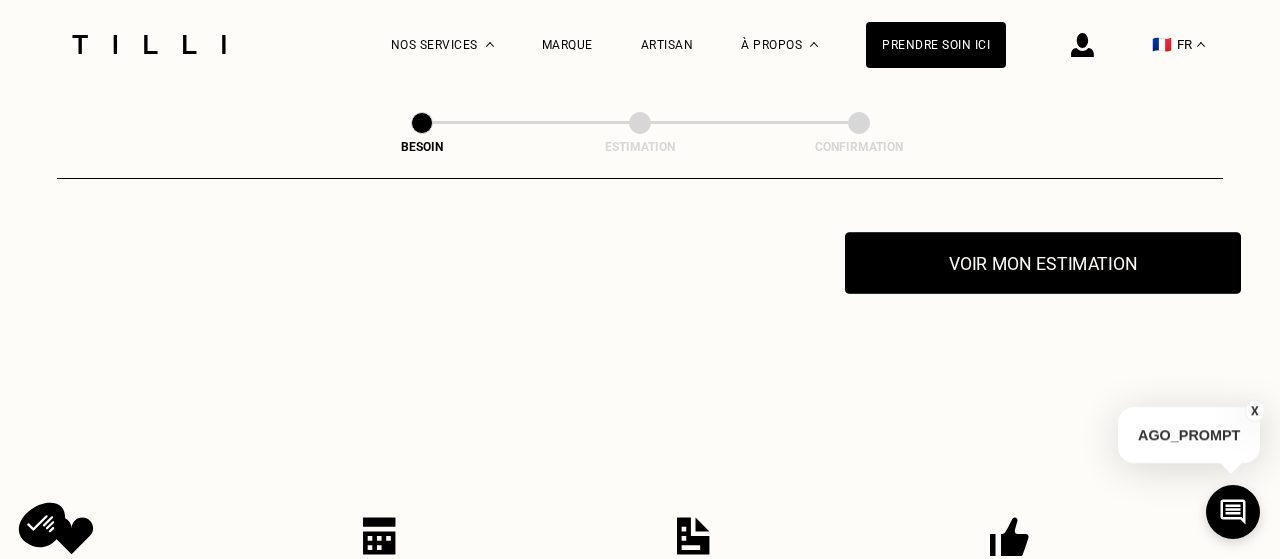 click on "Voir mon estimation" at bounding box center (1043, 263) 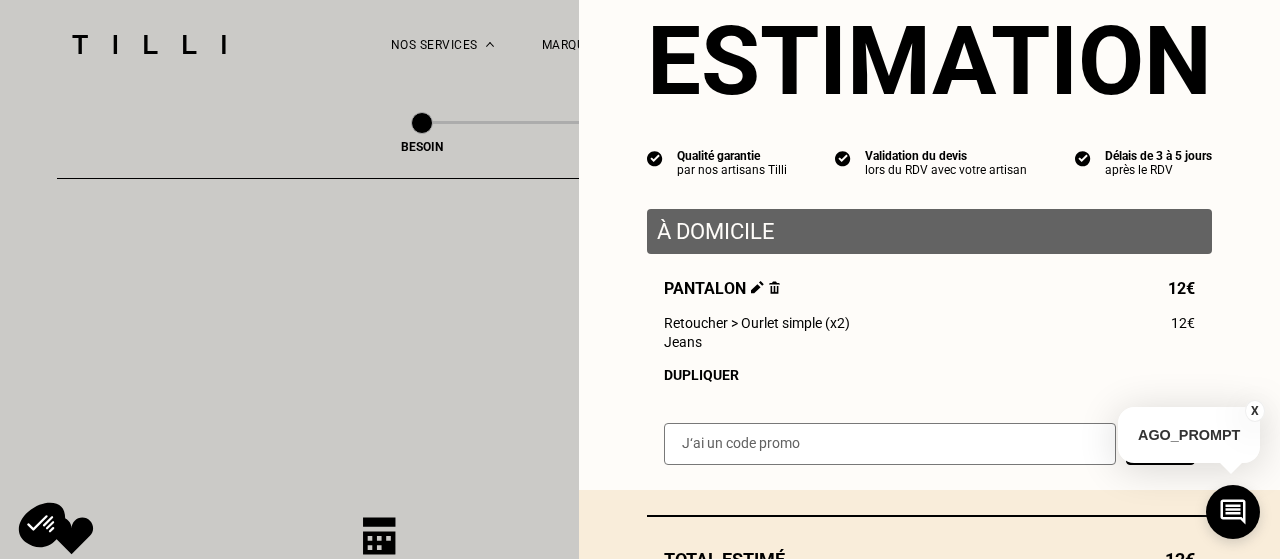 scroll, scrollTop: 215, scrollLeft: 0, axis: vertical 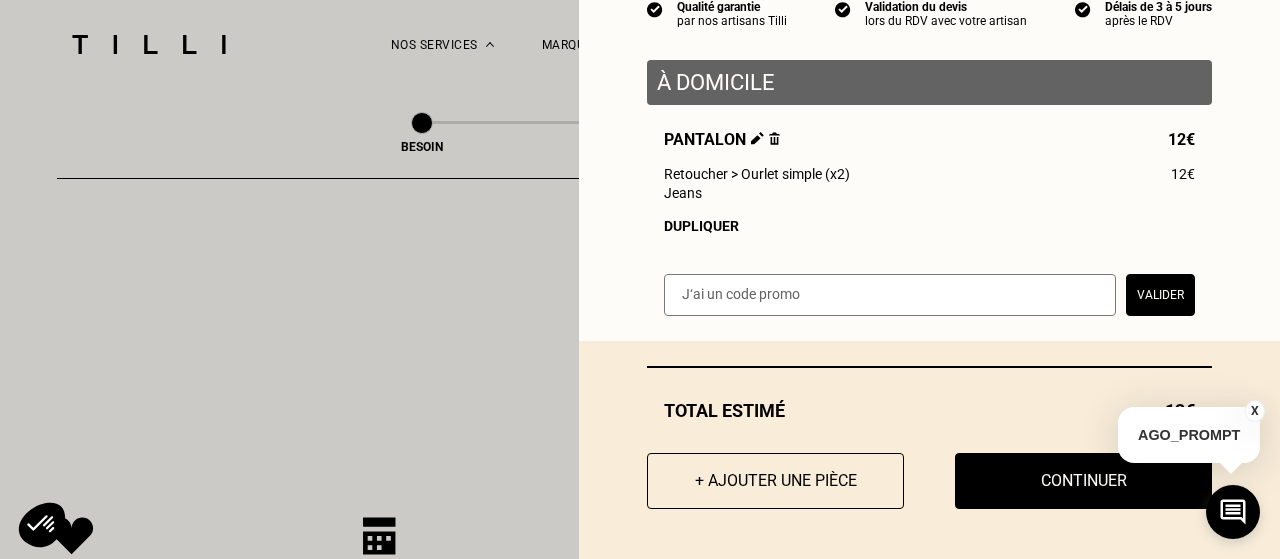 click on "X" at bounding box center (1255, 411) 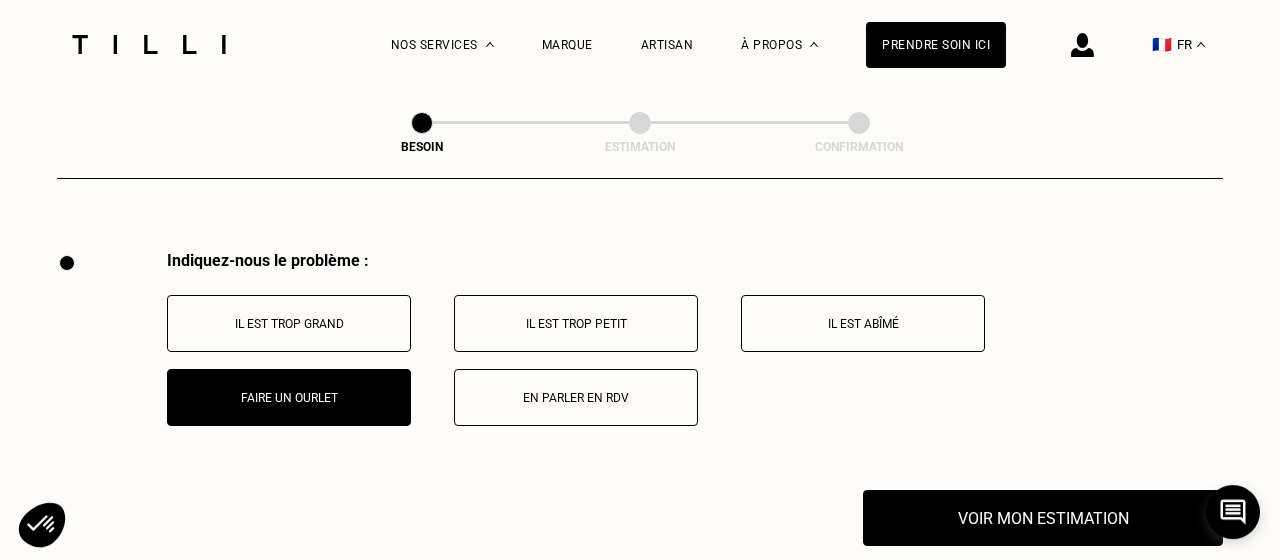 scroll, scrollTop: 3680, scrollLeft: 0, axis: vertical 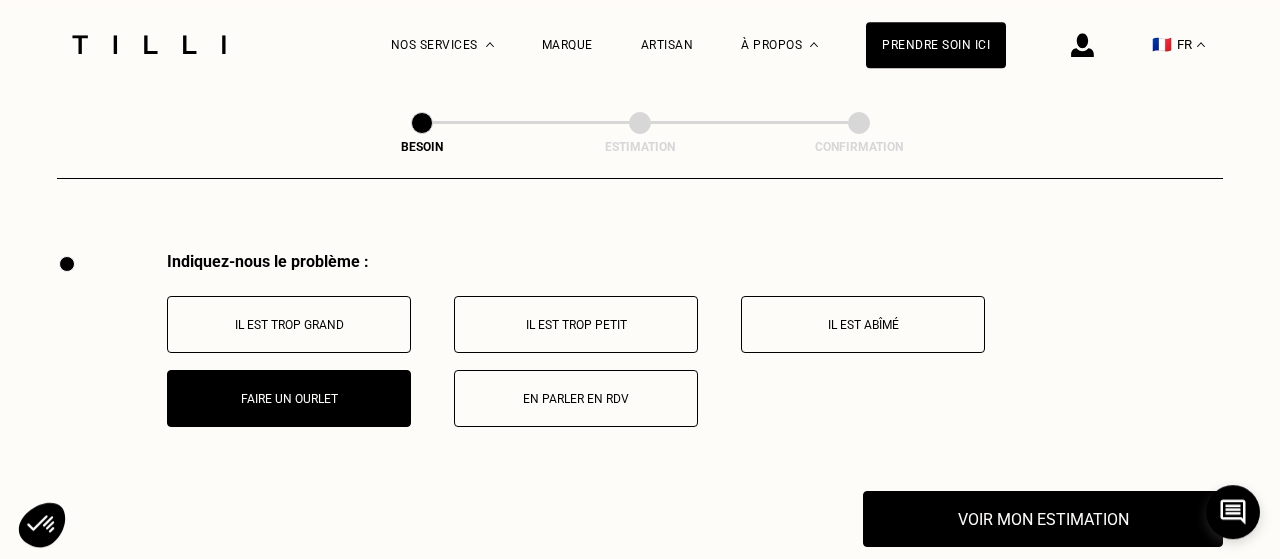 click on "En parler en RDV" at bounding box center [576, 399] 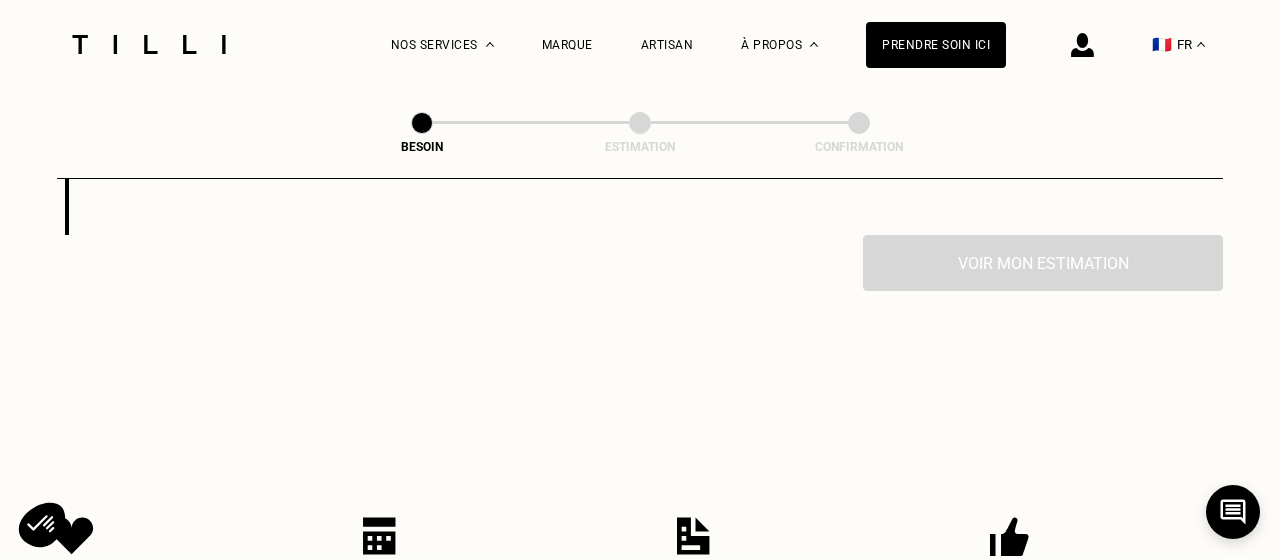 scroll, scrollTop: 3812, scrollLeft: 0, axis: vertical 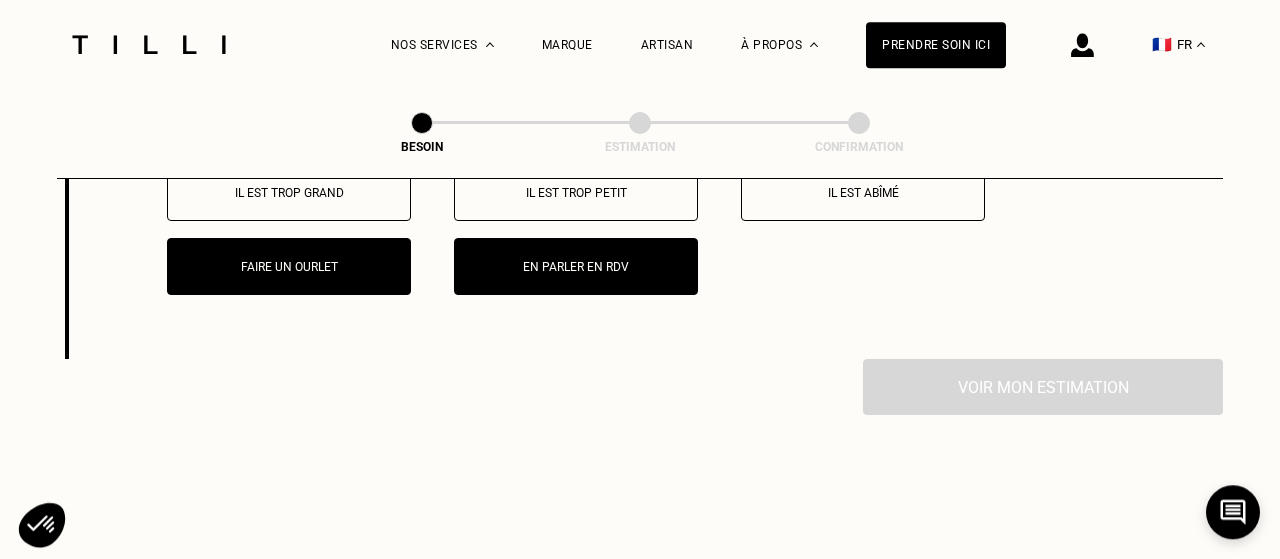click on "En parler en RDV" at bounding box center [576, 266] 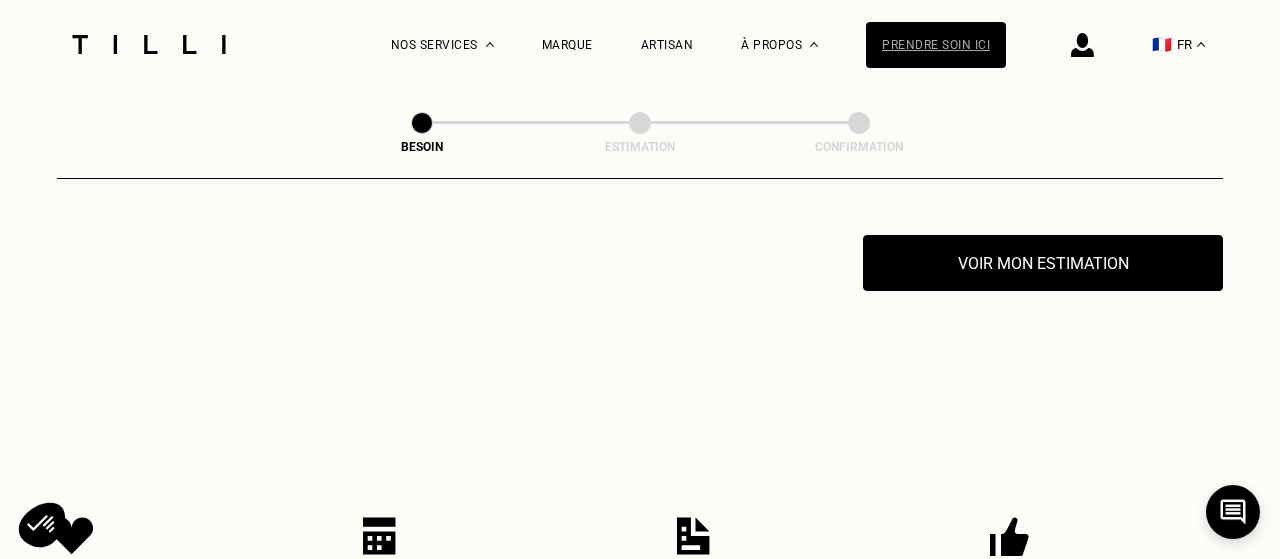 scroll, scrollTop: 3936, scrollLeft: 0, axis: vertical 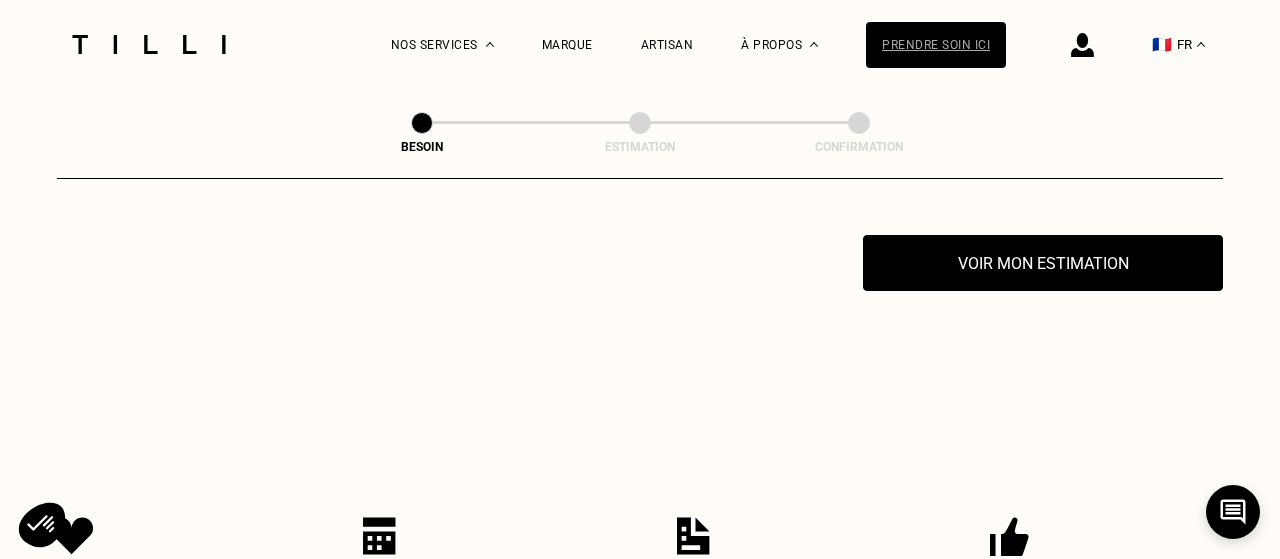 click on "Prendre soin ici" at bounding box center [936, 45] 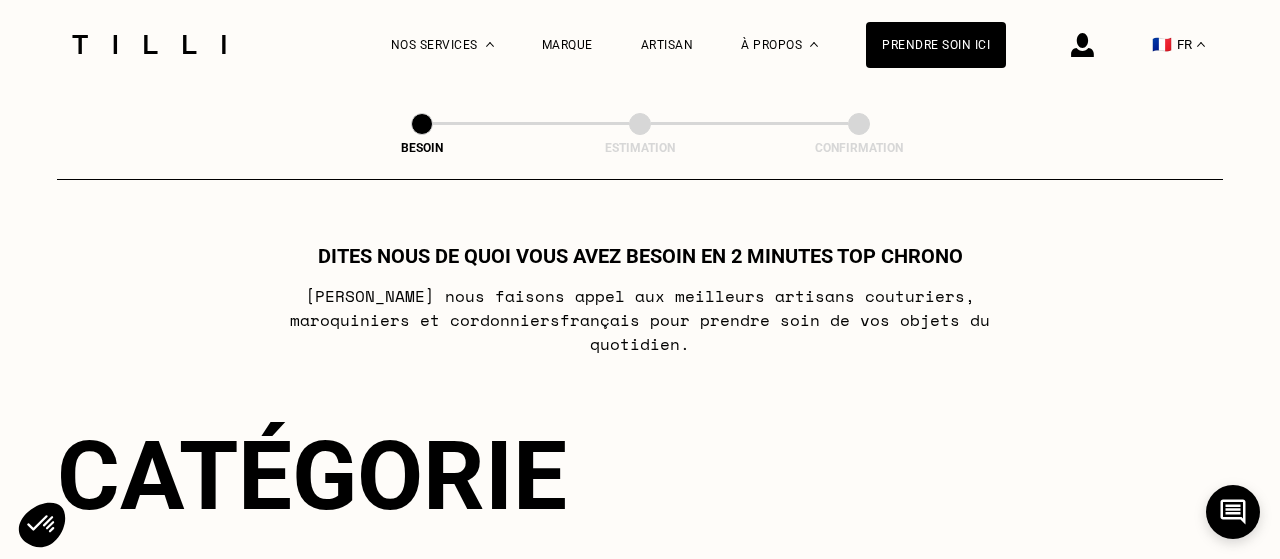 scroll, scrollTop: 316, scrollLeft: 0, axis: vertical 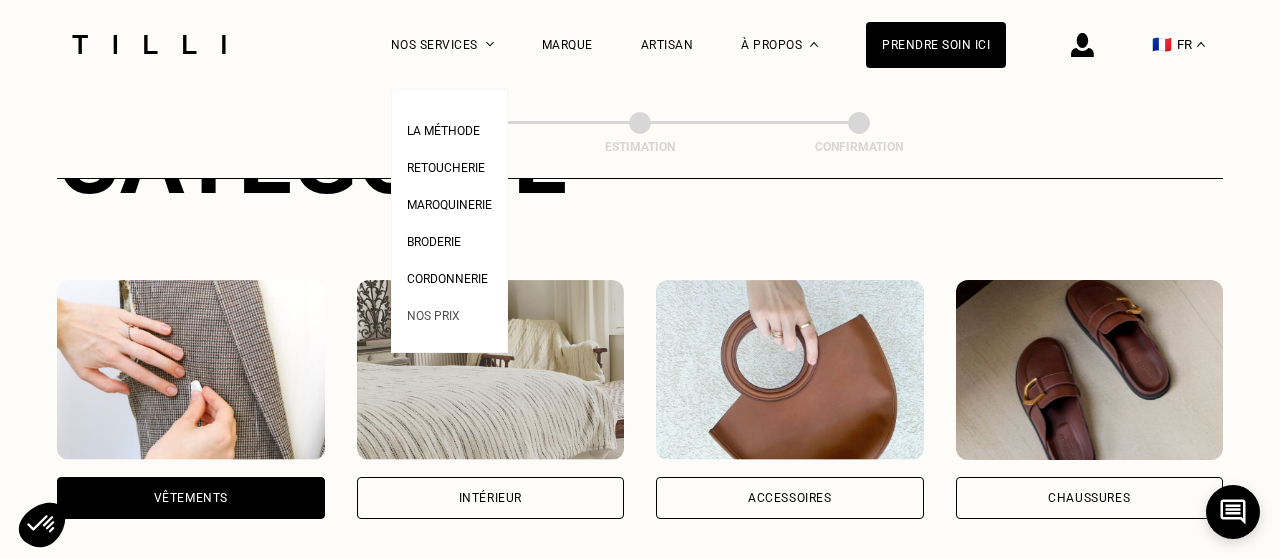 click on "Nos prix" at bounding box center (433, 316) 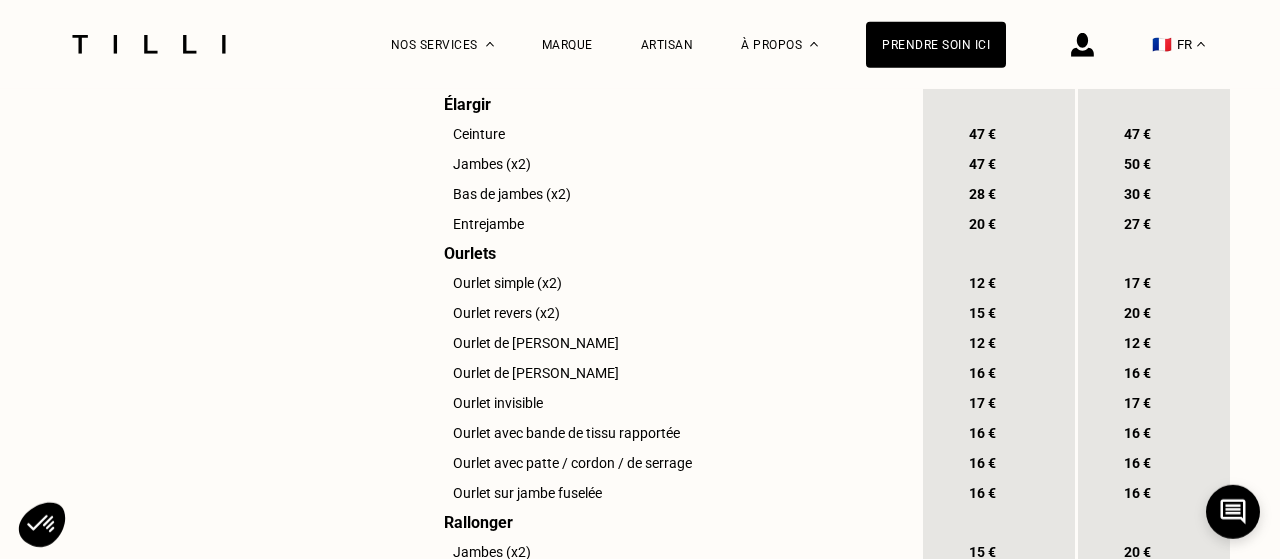 scroll, scrollTop: 1572, scrollLeft: 0, axis: vertical 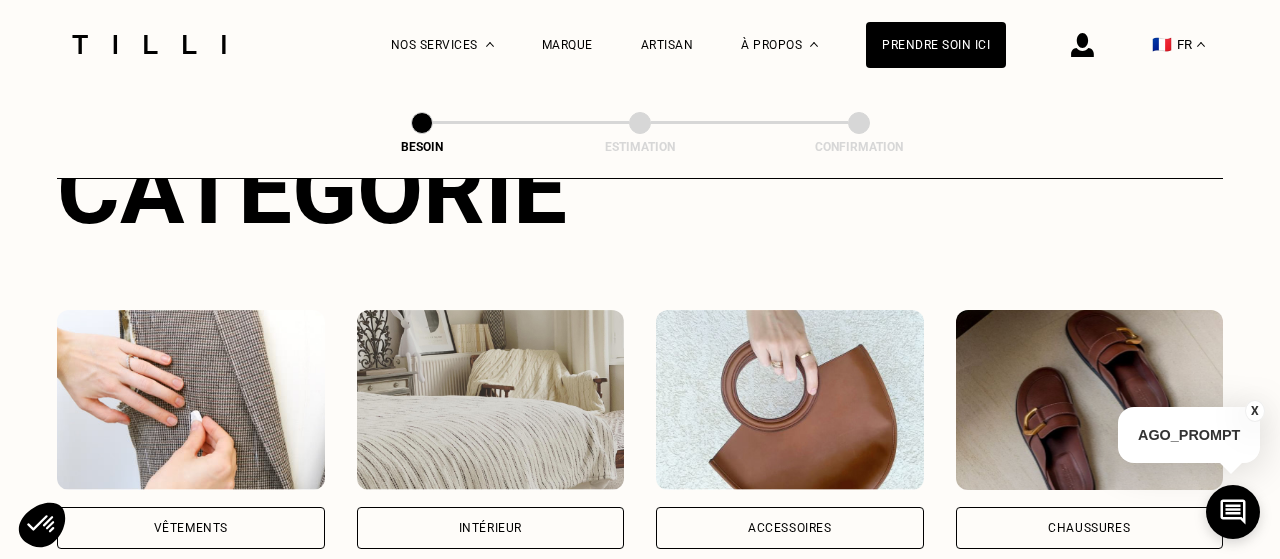 click on "Vêtements" at bounding box center [191, 528] 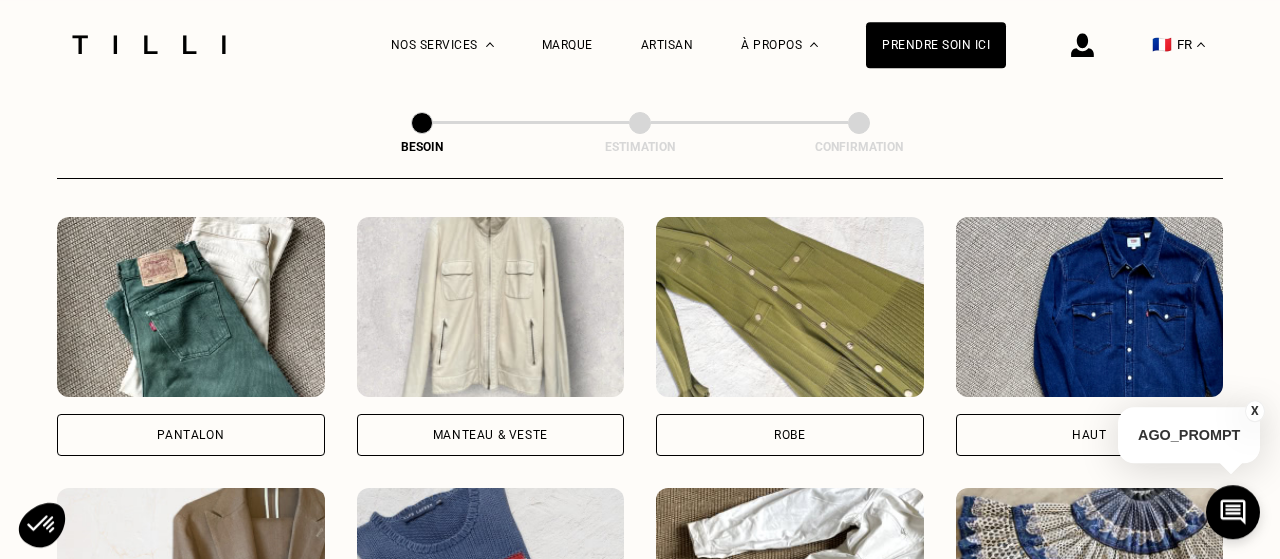 scroll, scrollTop: 1032, scrollLeft: 0, axis: vertical 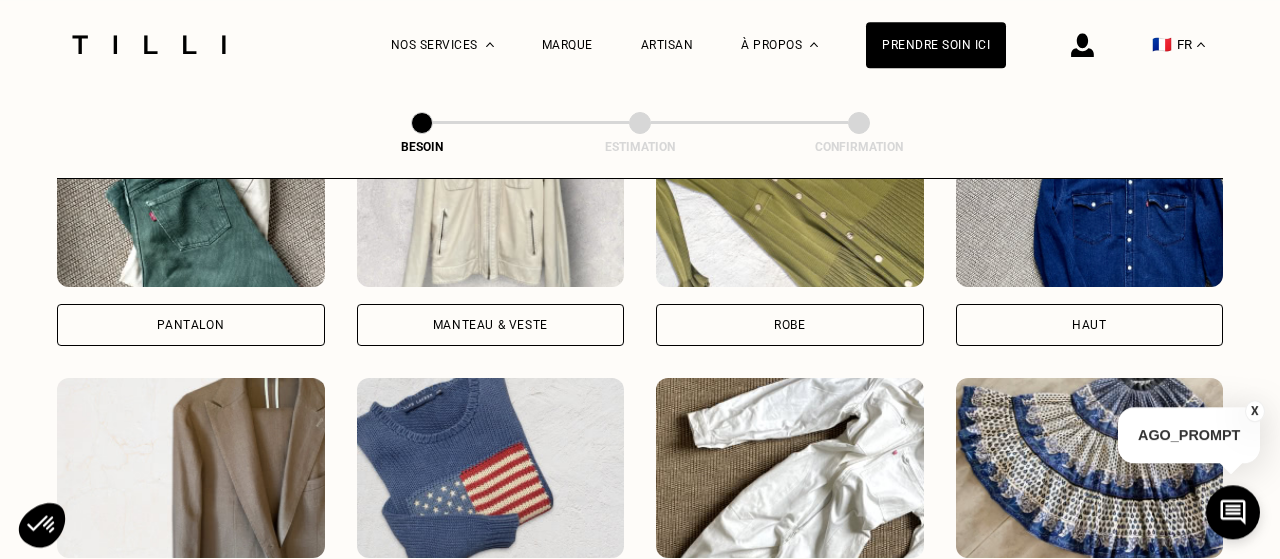 click on "Pantalon" at bounding box center (190, 325) 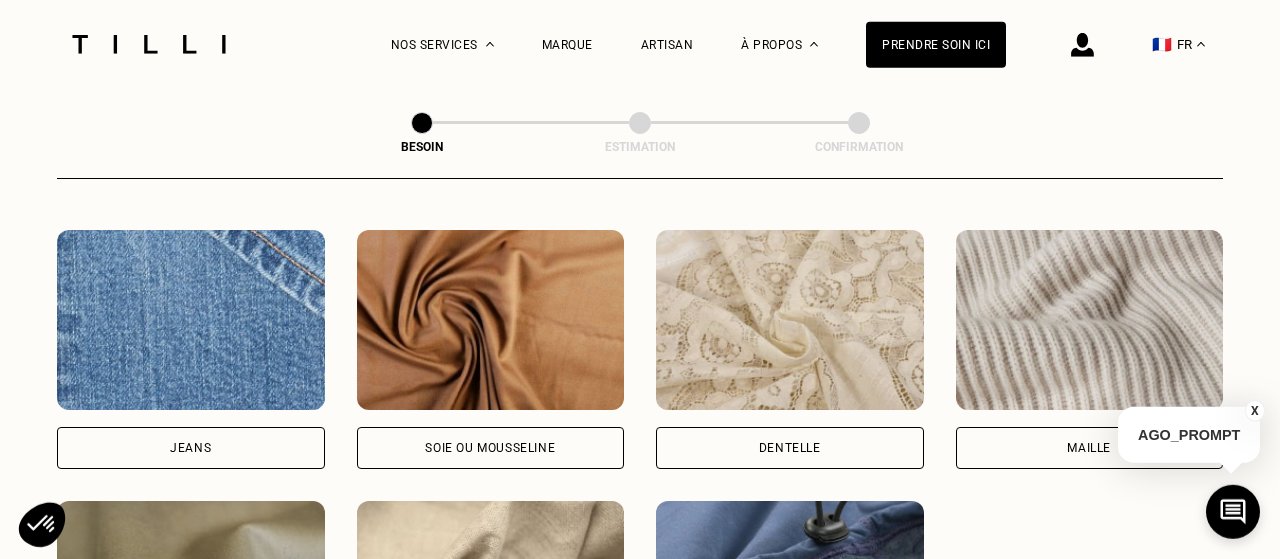 scroll, scrollTop: 2127, scrollLeft: 0, axis: vertical 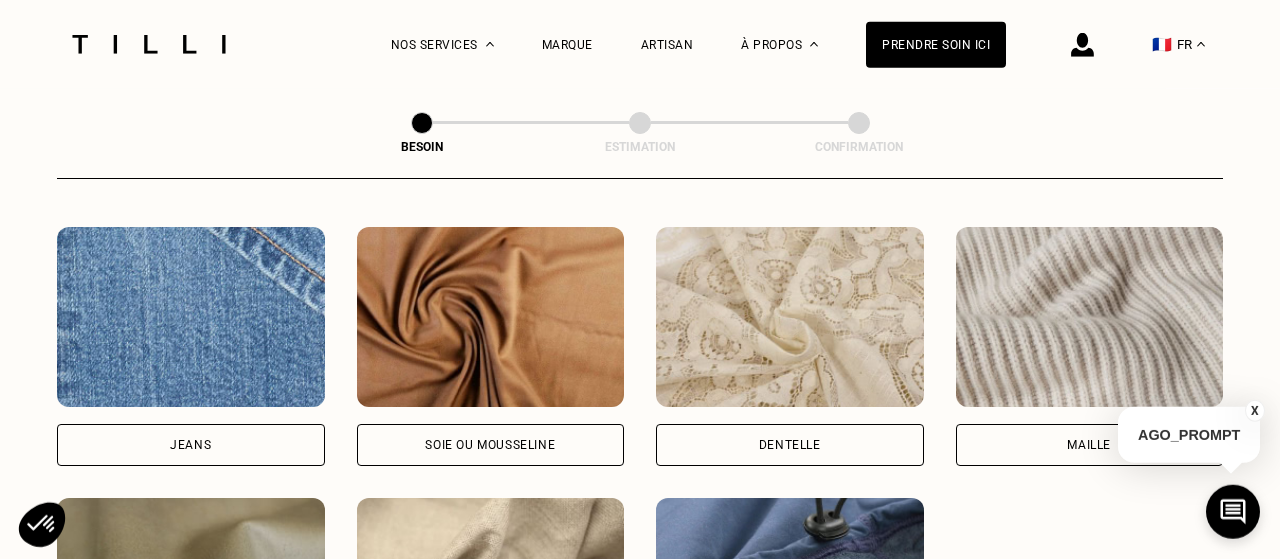 click on "Jeans" at bounding box center (191, 445) 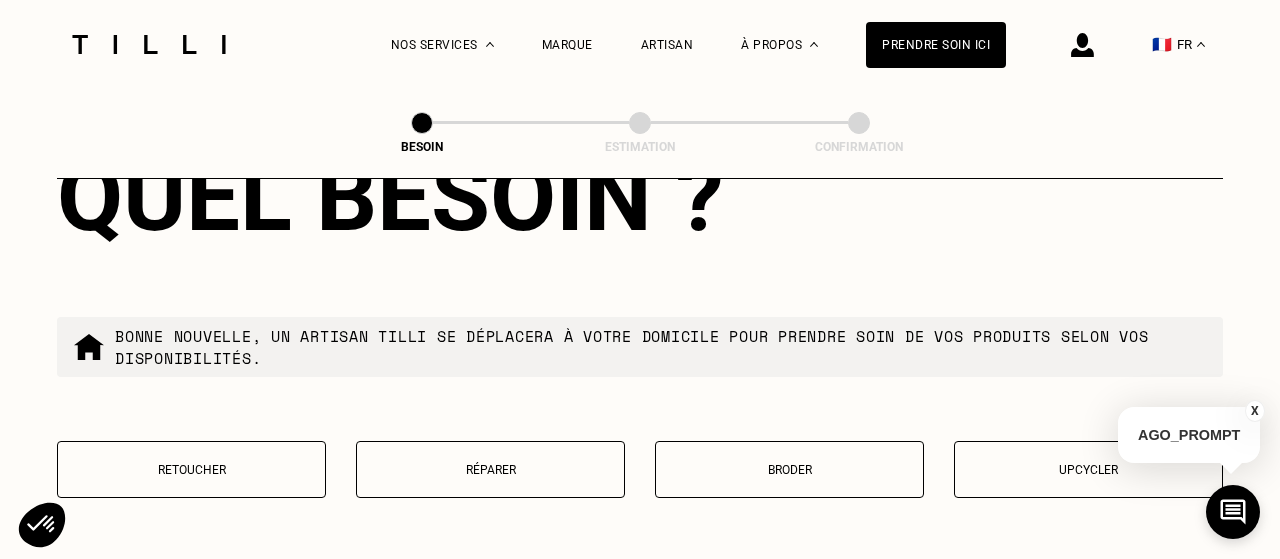 scroll, scrollTop: 3442, scrollLeft: 0, axis: vertical 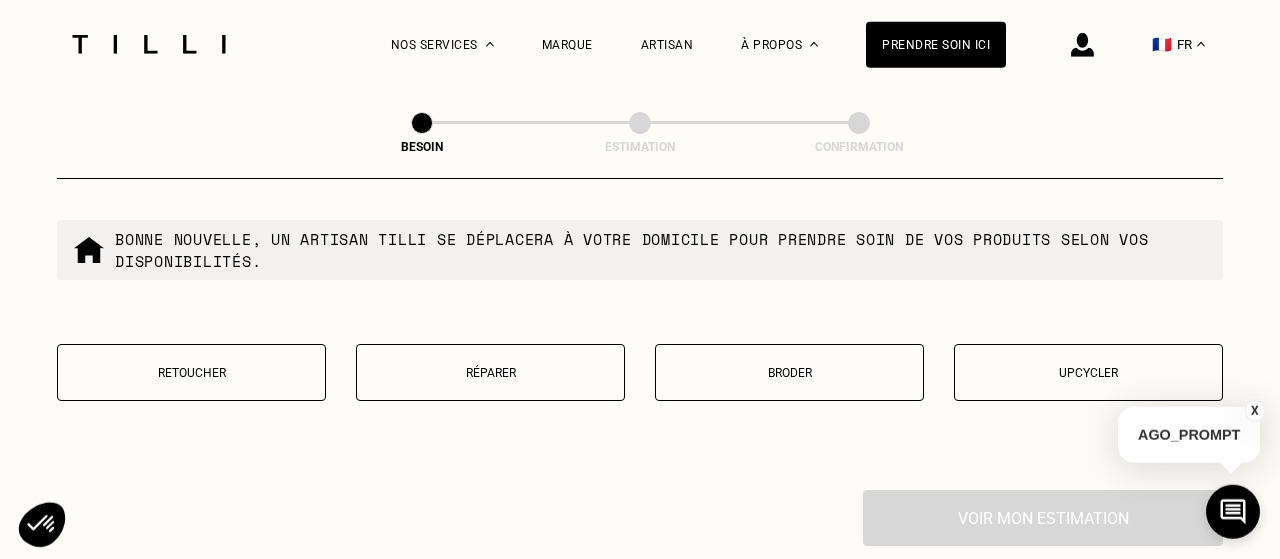click on "Retoucher" at bounding box center (191, 372) 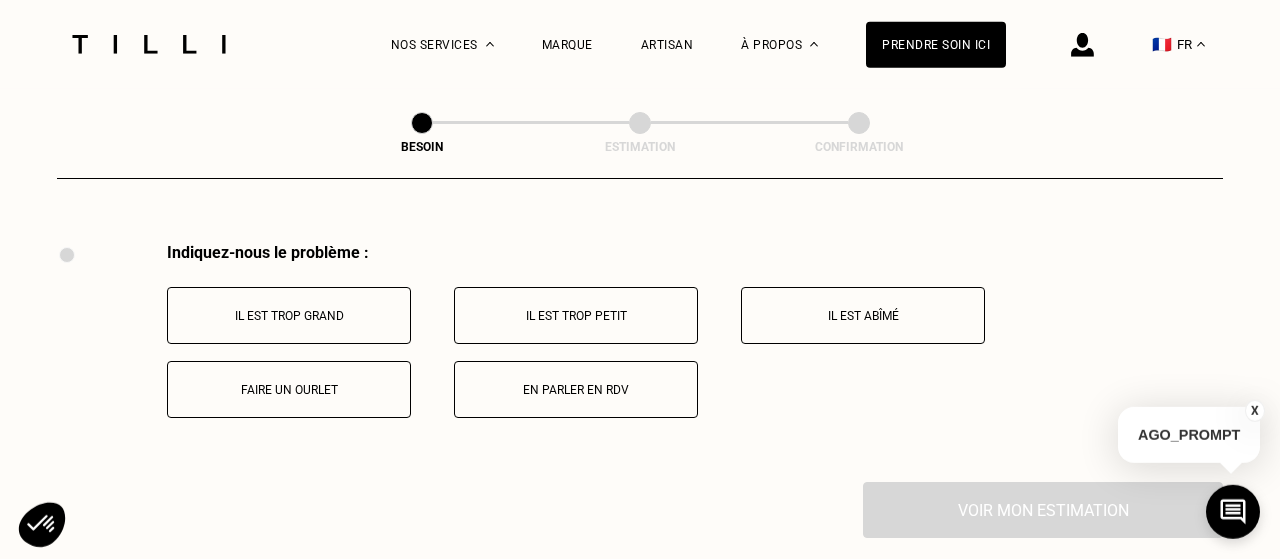 scroll, scrollTop: 3690, scrollLeft: 0, axis: vertical 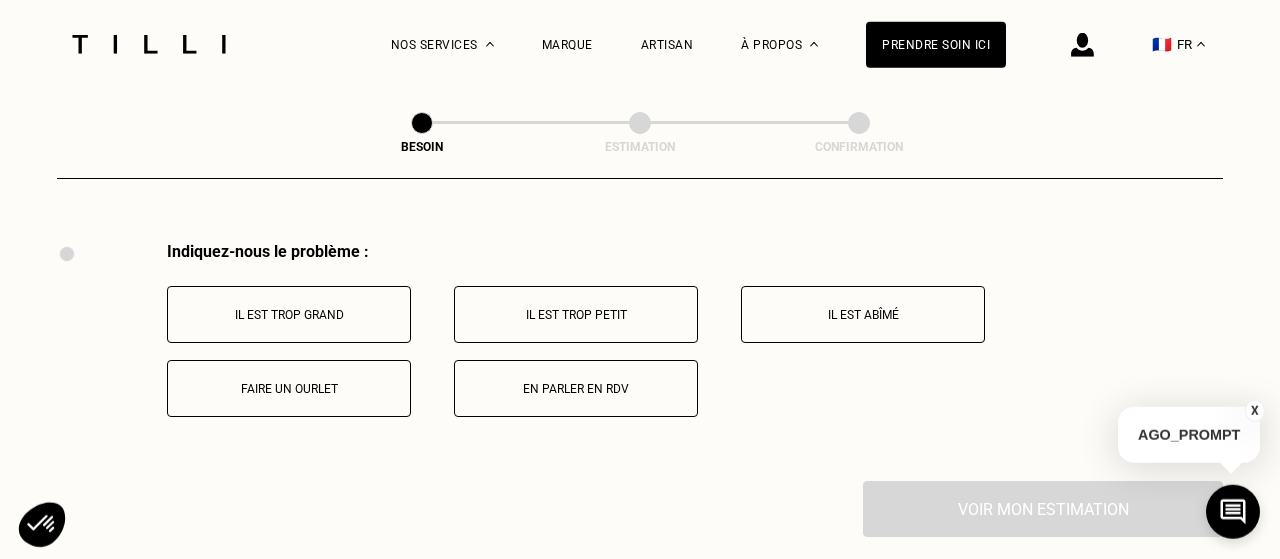 click on "Faire un ourlet" at bounding box center [289, 388] 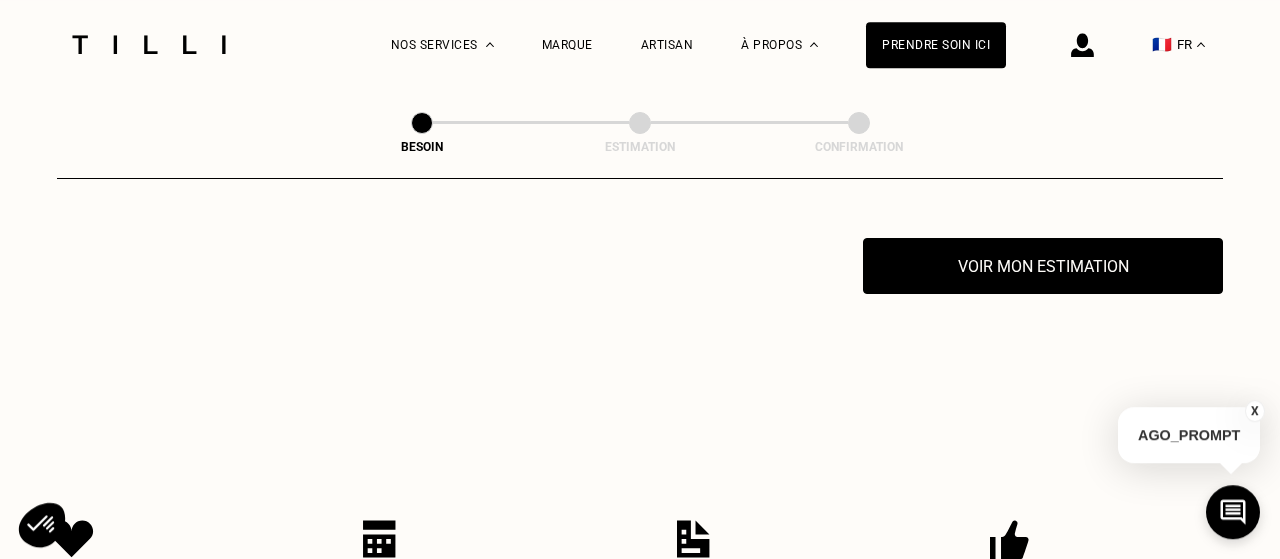 scroll, scrollTop: 3934, scrollLeft: 0, axis: vertical 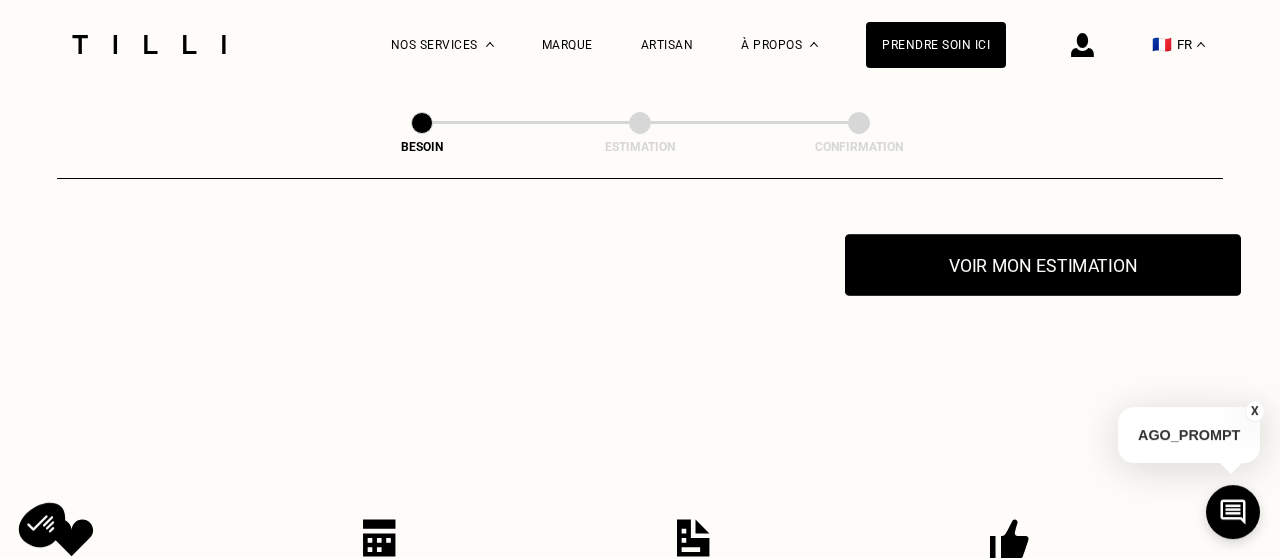 click on "Voir mon estimation" at bounding box center [1043, 265] 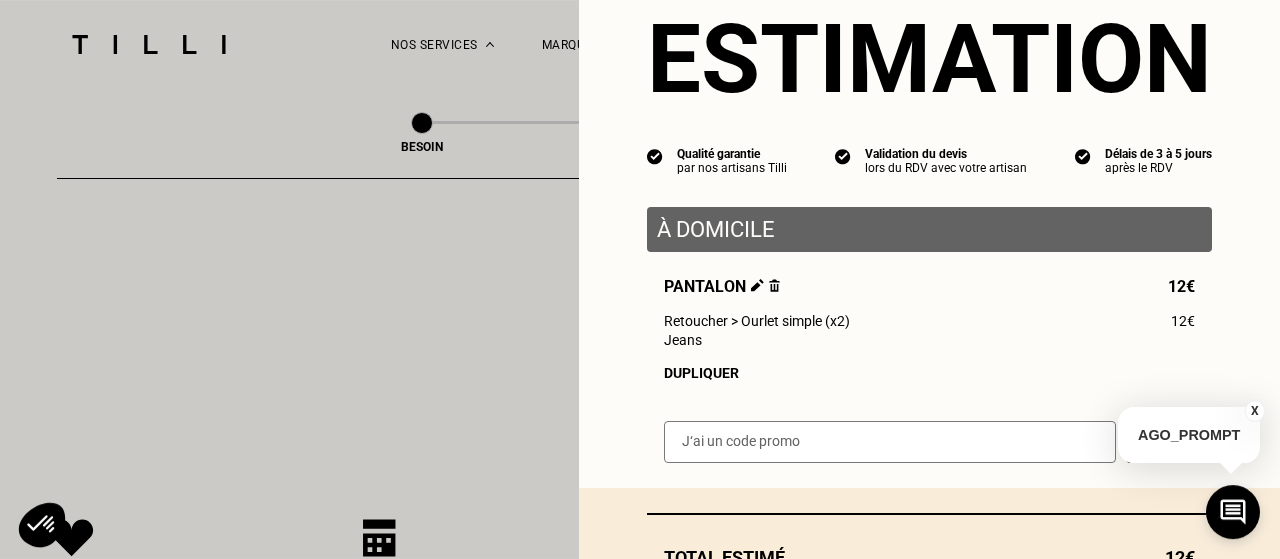 scroll, scrollTop: 215, scrollLeft: 0, axis: vertical 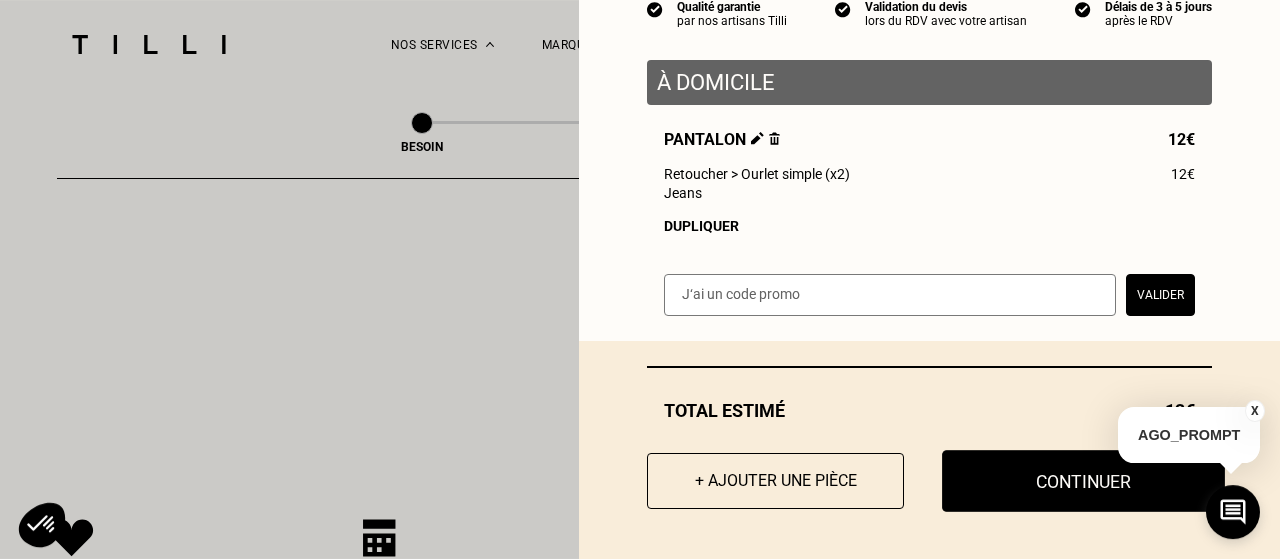 click on "Continuer" at bounding box center [1083, 481] 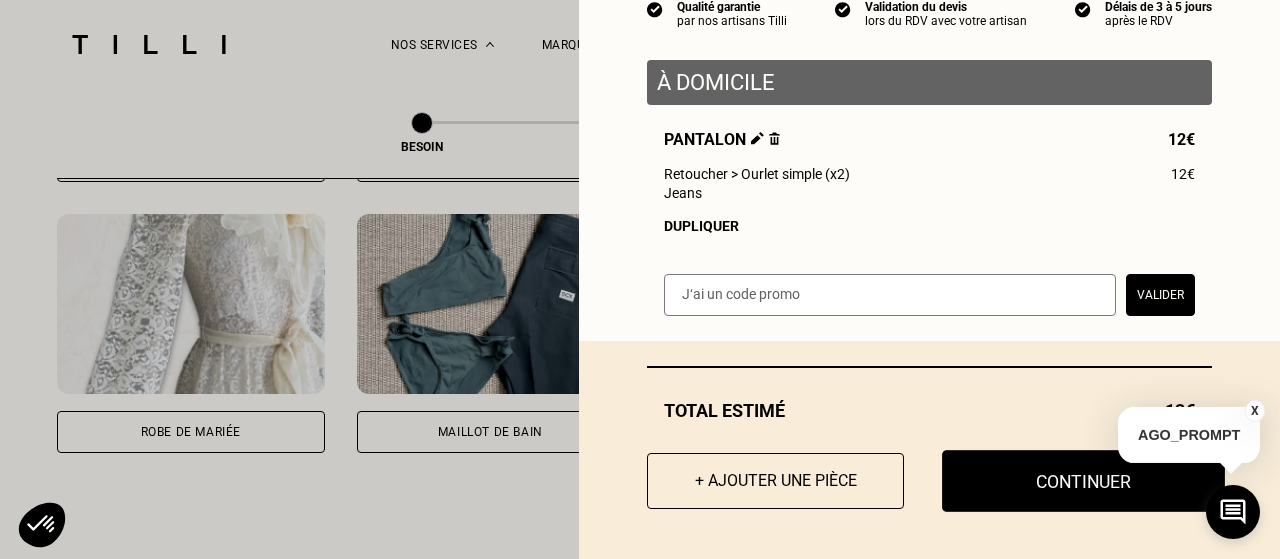 scroll, scrollTop: 159, scrollLeft: 0, axis: vertical 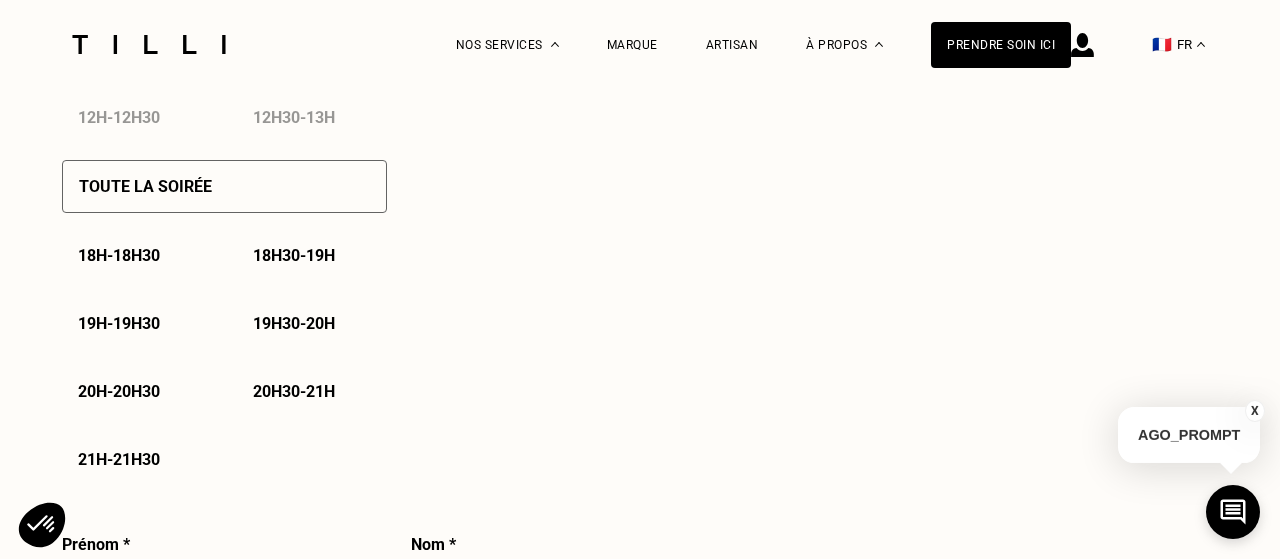 select on "FR" 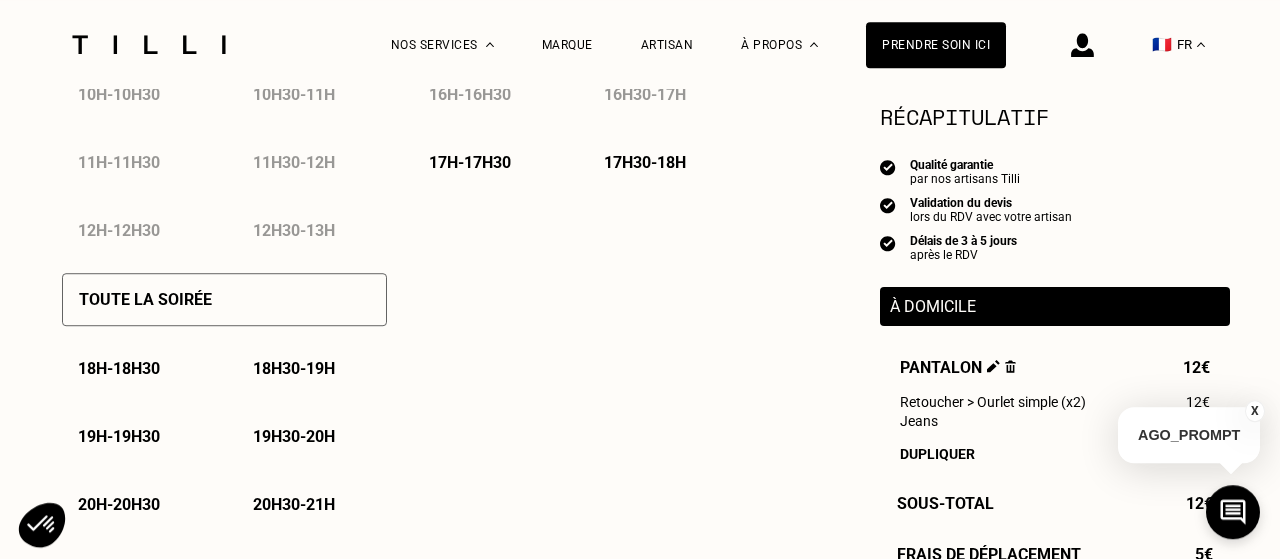 scroll, scrollTop: 1294, scrollLeft: 0, axis: vertical 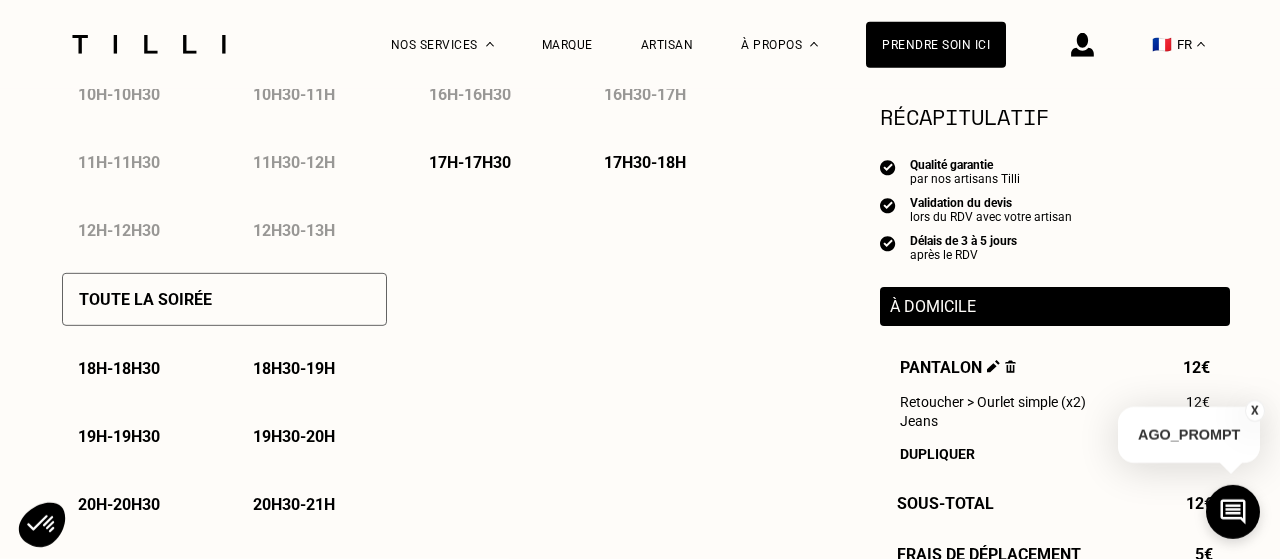 click on "Besoin Estimation Confirmation Estimation Récapitulatif Qualité garantie par nos artisans Tilli Validation du devis lors du RDV avec votre artisan Délais de 3 à 5 jours après le RDV À domicile Pantalon 12€ Retoucher > Ourlet simple (x2) 12€ Jeans Dupliquer Sous-Total   12€ Frais de déplacement   5€ Valider Total estimé 17€ À domicile J‘indique mes disponibilités Juillet 2025 Lun Mar Mer Jeu Ven Sam Dim 1 2 3 4 5 6 7 8 9 10 11 12 13 14 15 16 17 18 19 20 21 22 23 24 25 26 27 28 29 30 31 Sélectionnez plusieurs dates et plusieurs créneaux pour obtenir un rendez vous dans les plus brefs délais. Toute la journée Toute la matinée 7h  -  7h30 7h30  -  8h 8h  -  8h30 8h30  -  9h 9h  -  9h30 9h30  -  10h 10h  -  10h30 10h30  -  11h 11h  -  11h30 11h30  -  12h 12h  -  12h30 12h30  -  13h Tout l’après-midi 13h  -  13h30 13h30  -  14h 14h  -  14h30 14h30  -  15h 15h  -  15h30 15h30  -  16h 16h  -  16h30 16h30  -  17h 17h  -  17h30 17h30  -  18h Toute la soirée 18h  -  18h30 18h30  -  19h 19h" at bounding box center [640, 435] 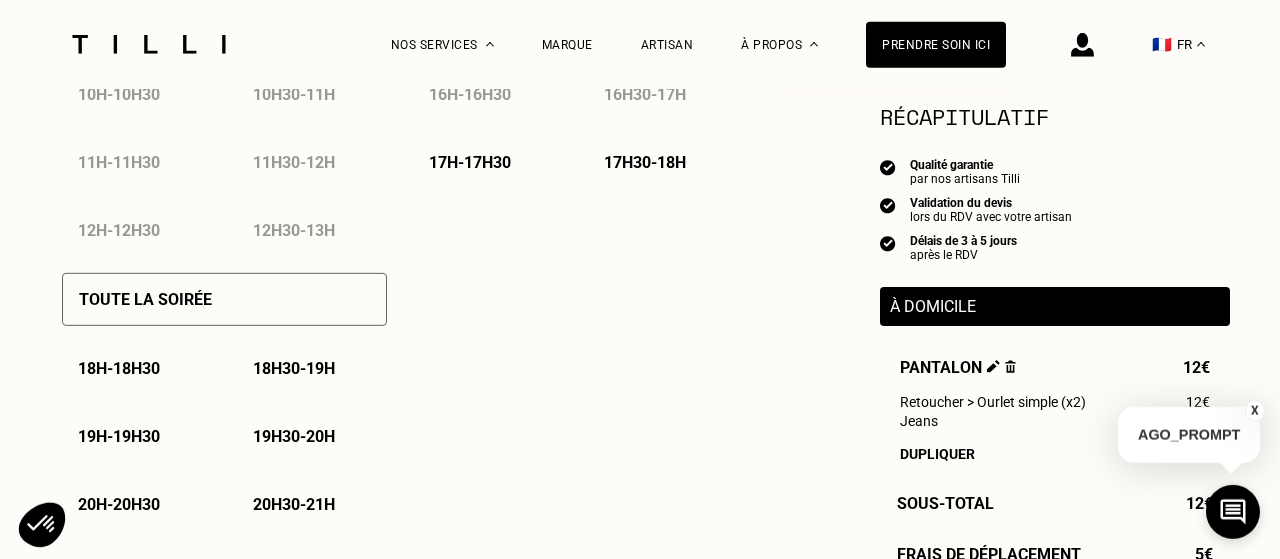 click on "X" at bounding box center (1255, 411) 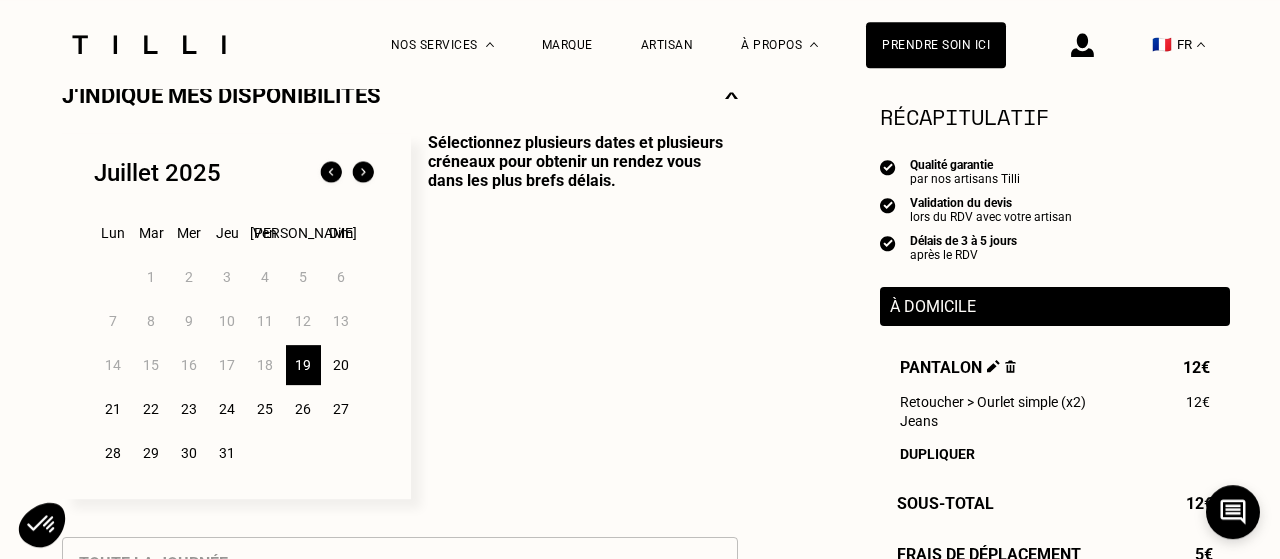 scroll, scrollTop: 408, scrollLeft: 0, axis: vertical 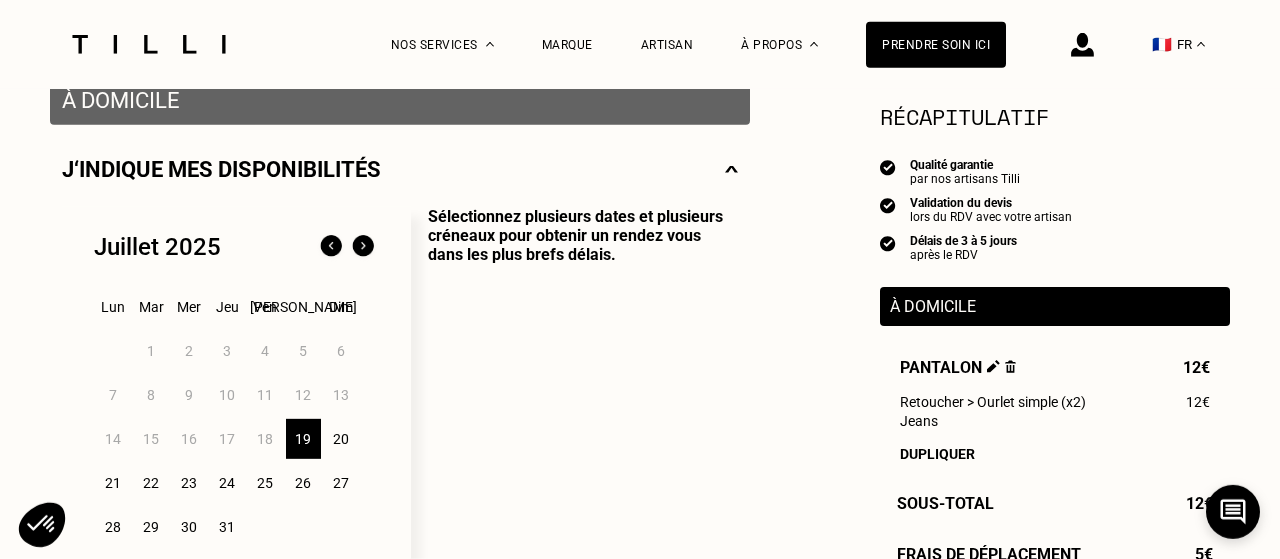 click at bounding box center [149, 44] 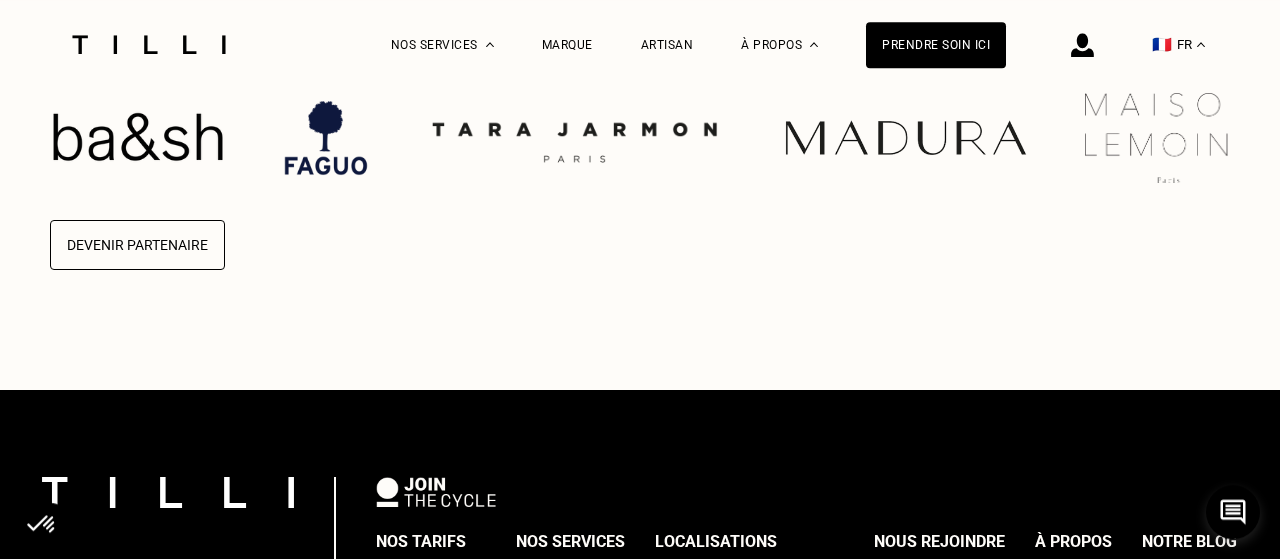 scroll, scrollTop: 4610, scrollLeft: 0, axis: vertical 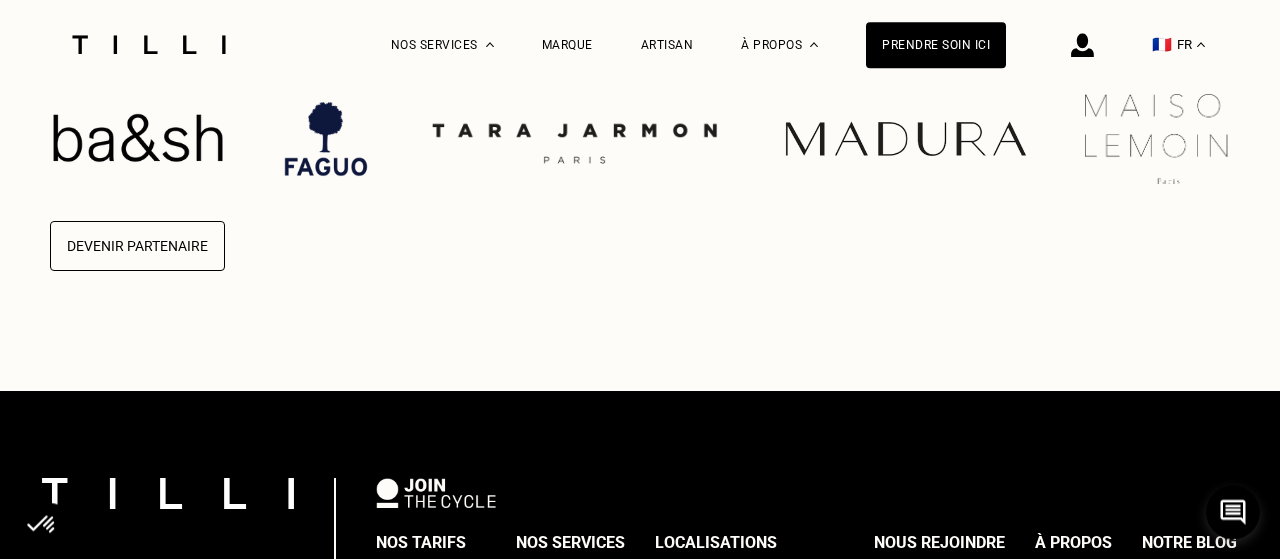 select on "FR" 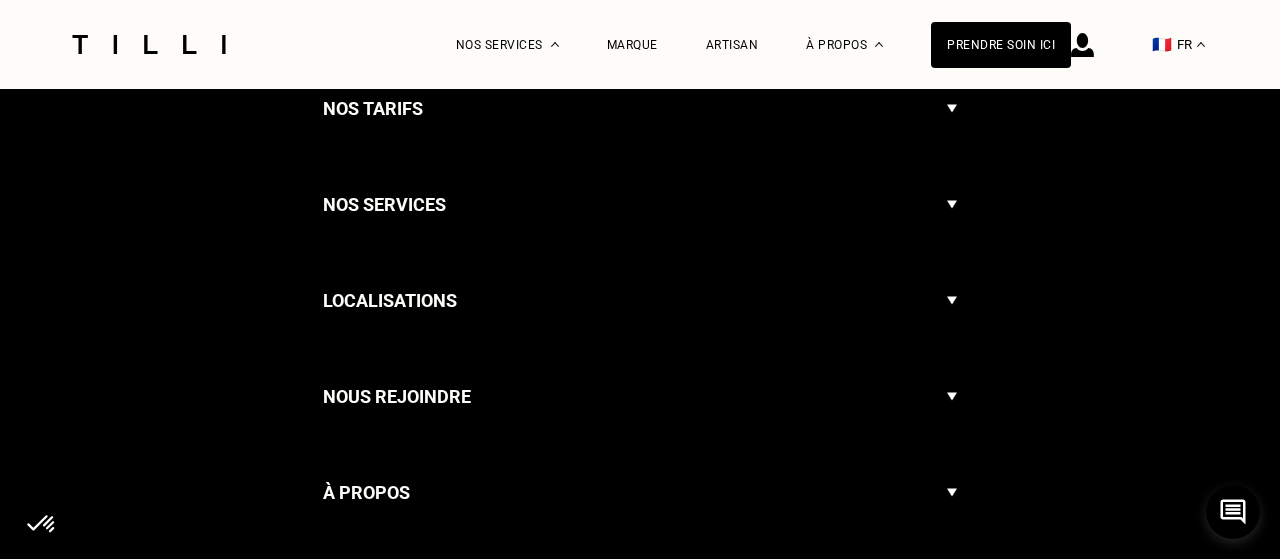 select on "FR" 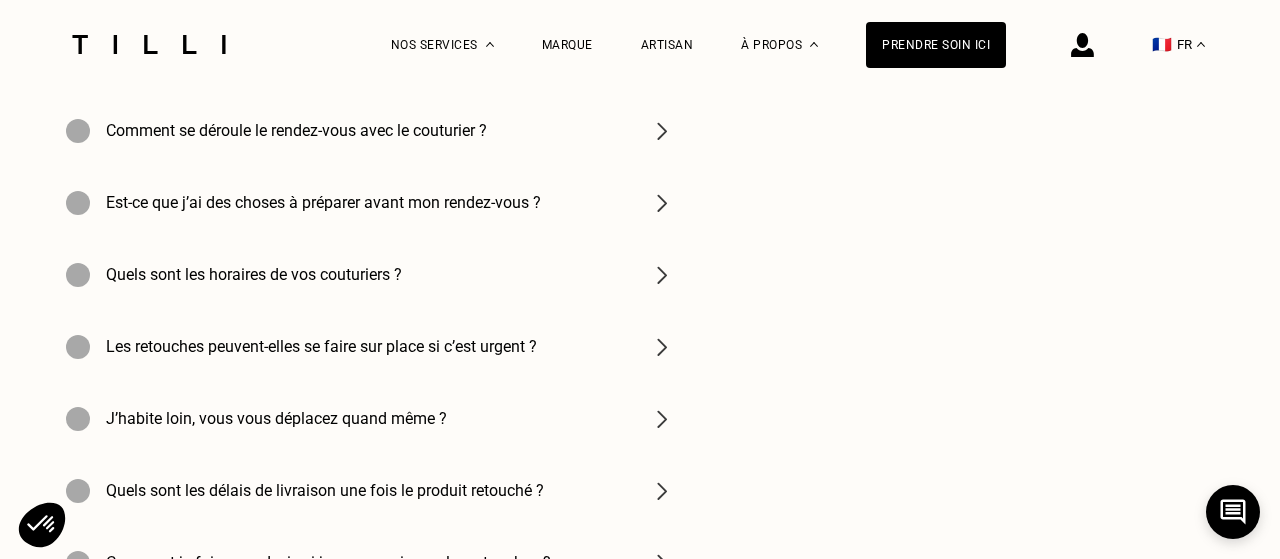 scroll, scrollTop: 8779, scrollLeft: 0, axis: vertical 